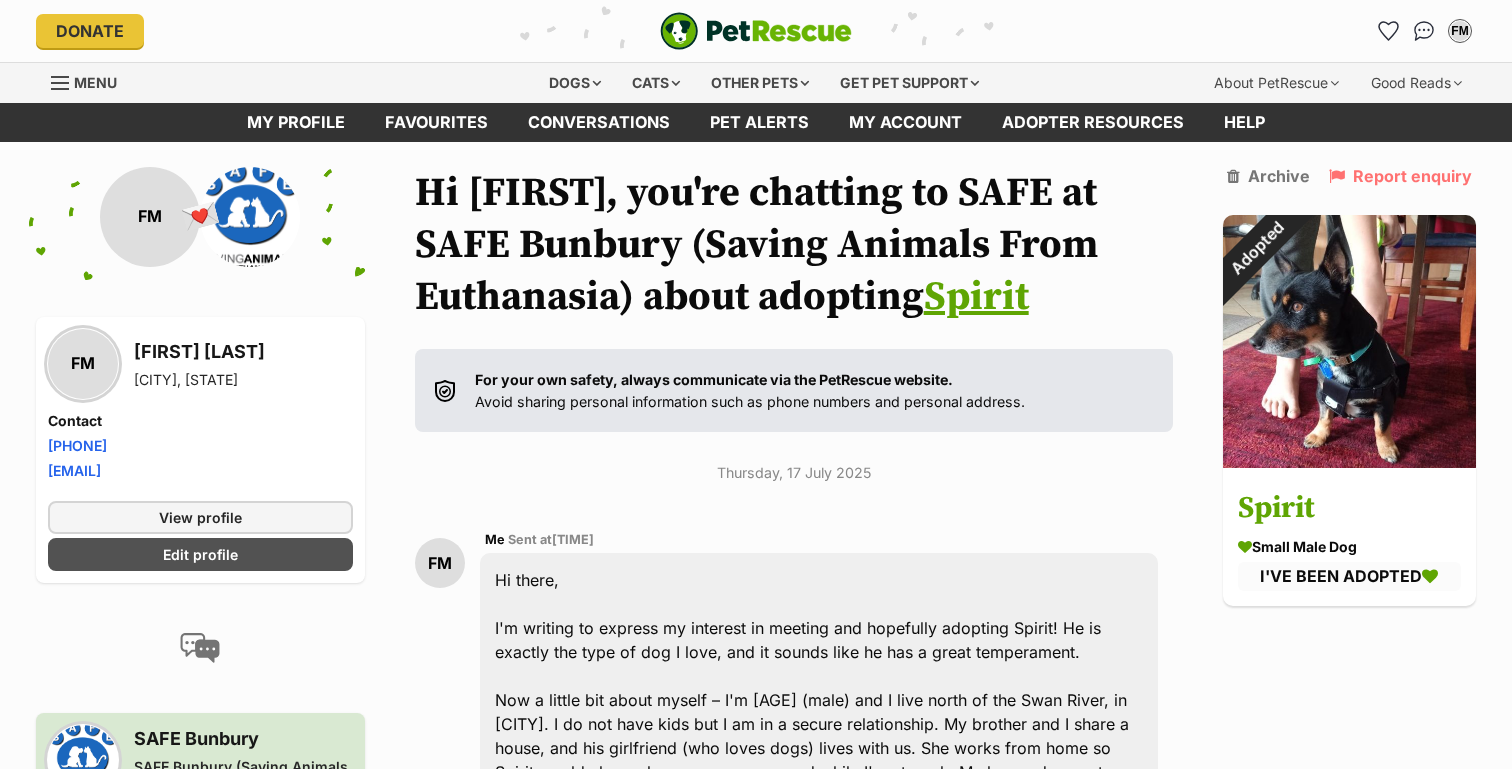 scroll, scrollTop: 0, scrollLeft: 0, axis: both 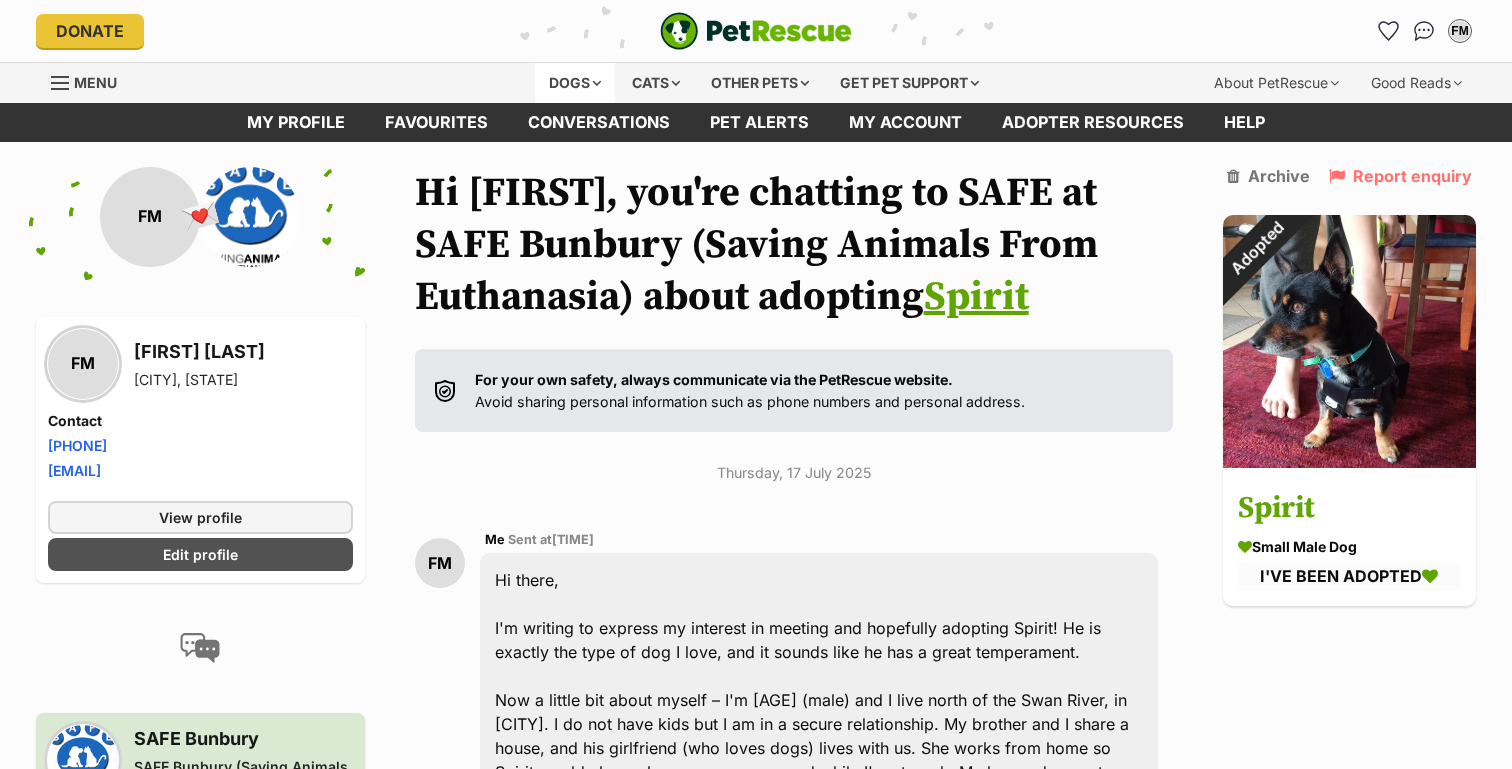 click on "Dogs" at bounding box center [575, 83] 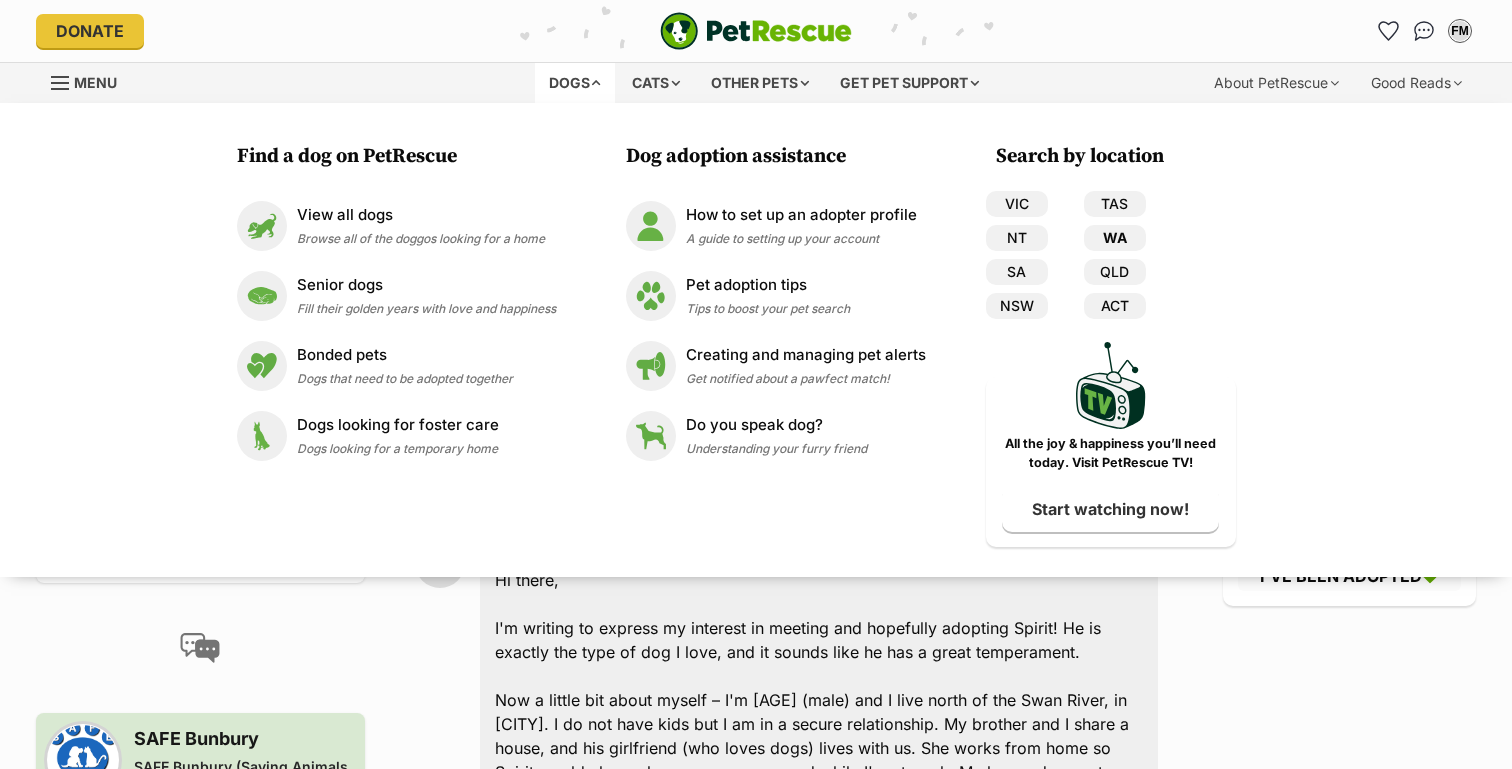 click on "WA" at bounding box center [1115, 238] 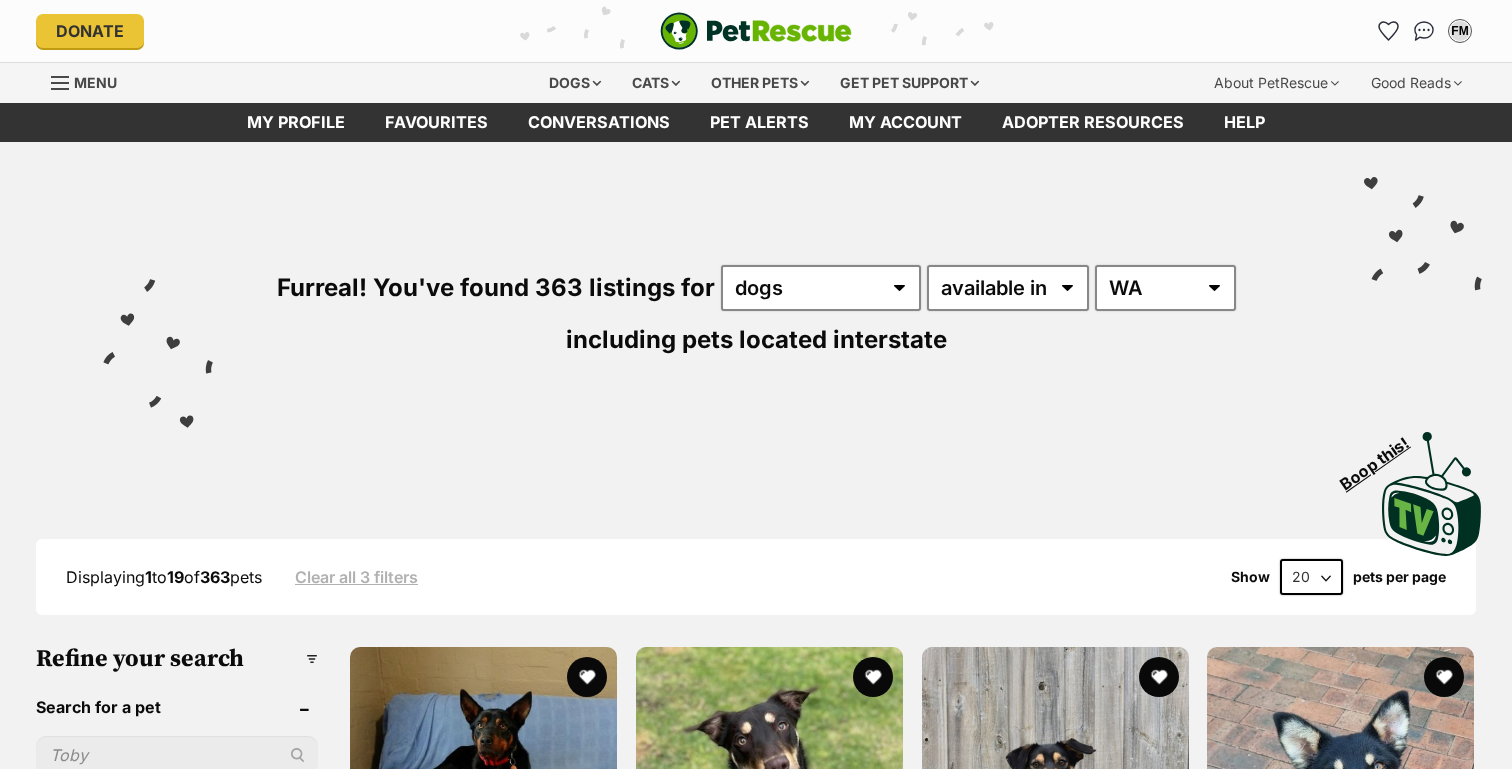 scroll, scrollTop: 0, scrollLeft: 0, axis: both 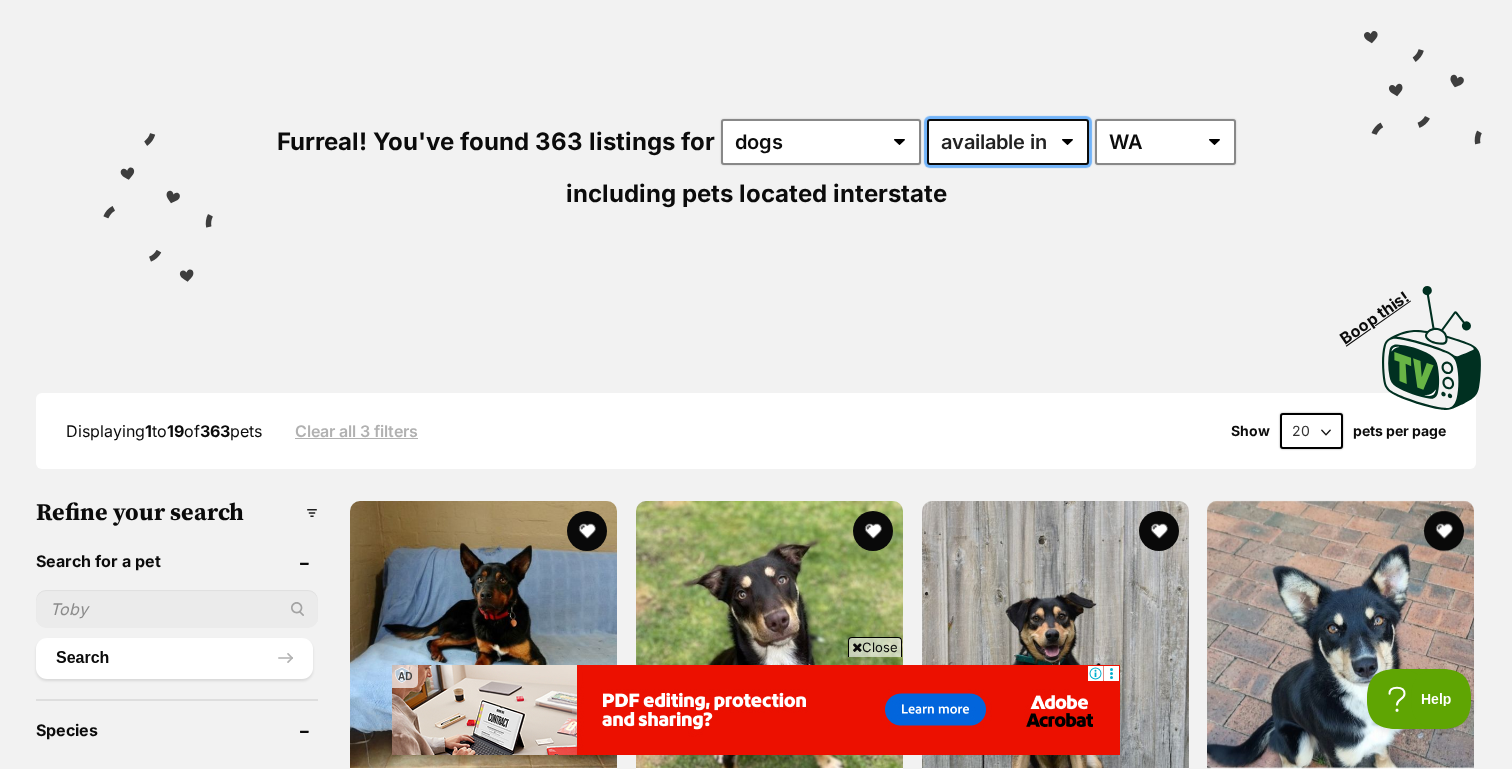 click on "available in
located in" at bounding box center (1008, 142) 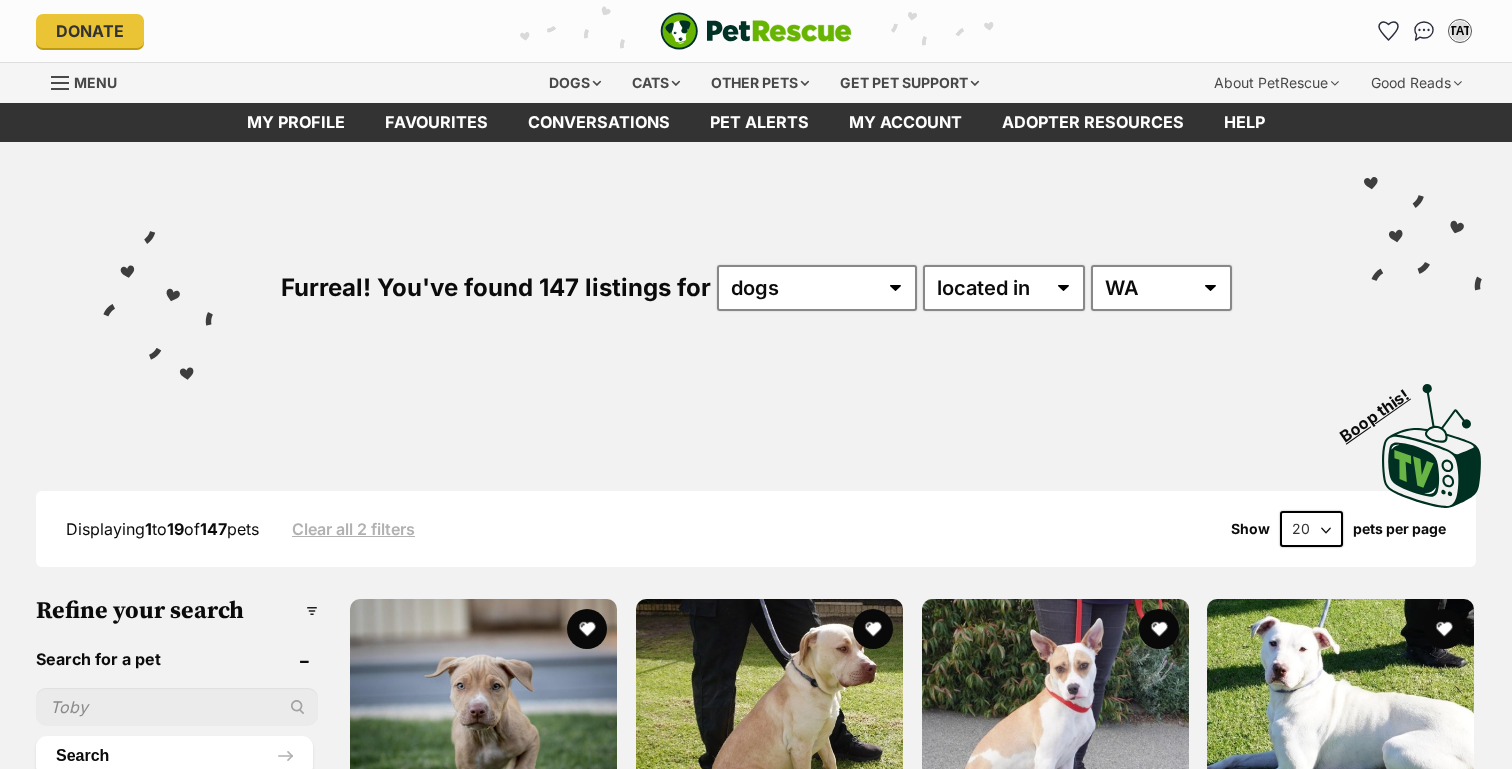 scroll, scrollTop: 0, scrollLeft: 0, axis: both 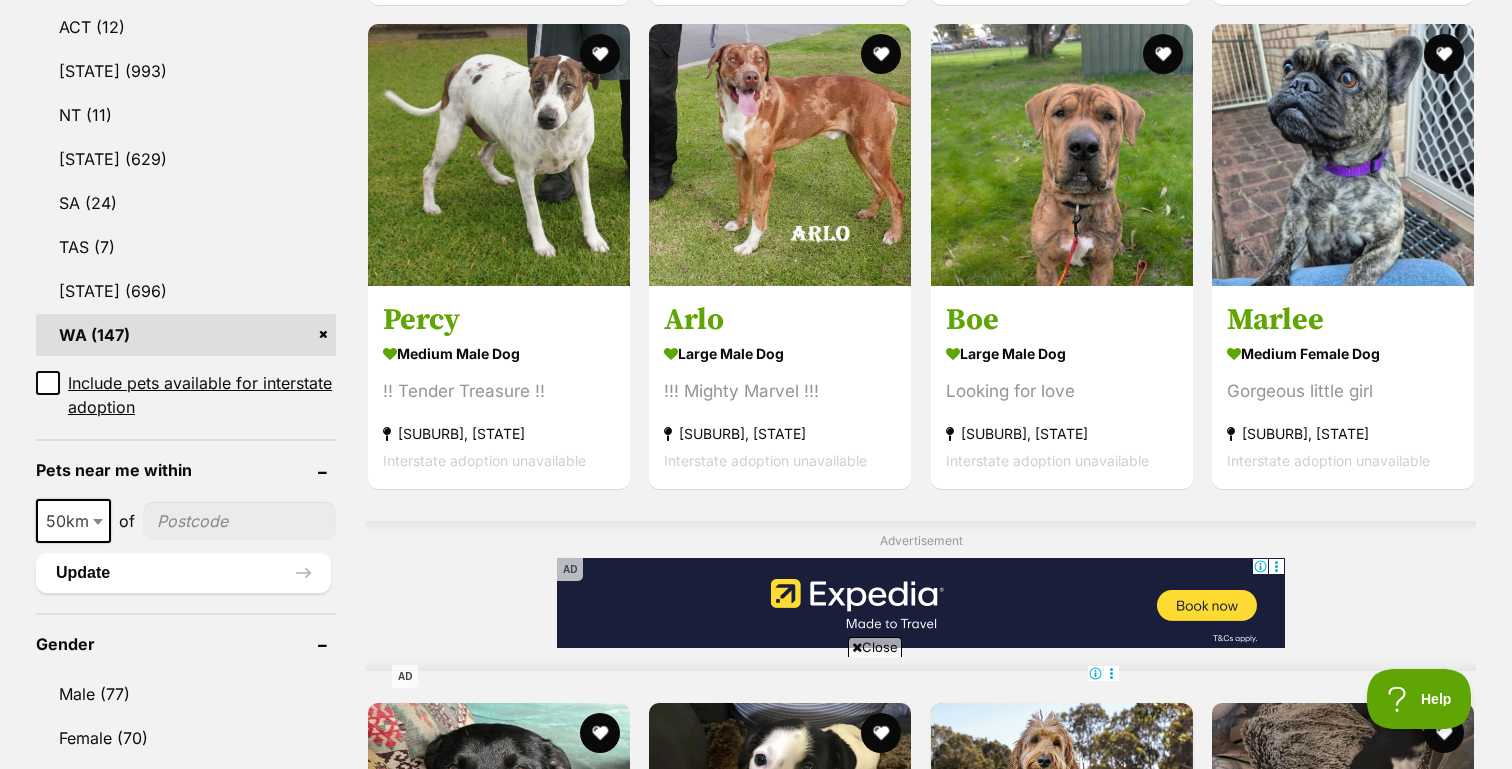 click on "Close" at bounding box center [875, 647] 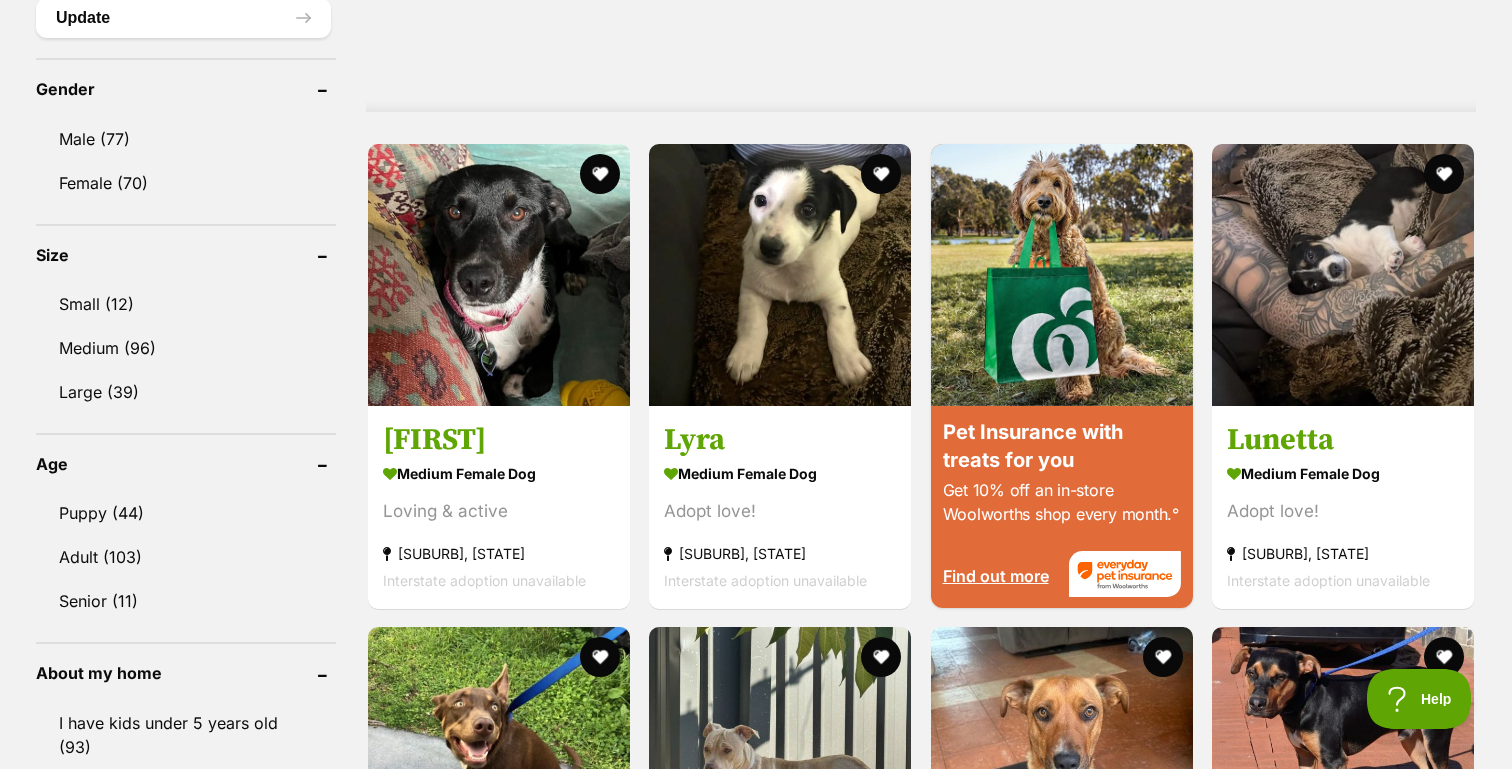 scroll, scrollTop: 1629, scrollLeft: 0, axis: vertical 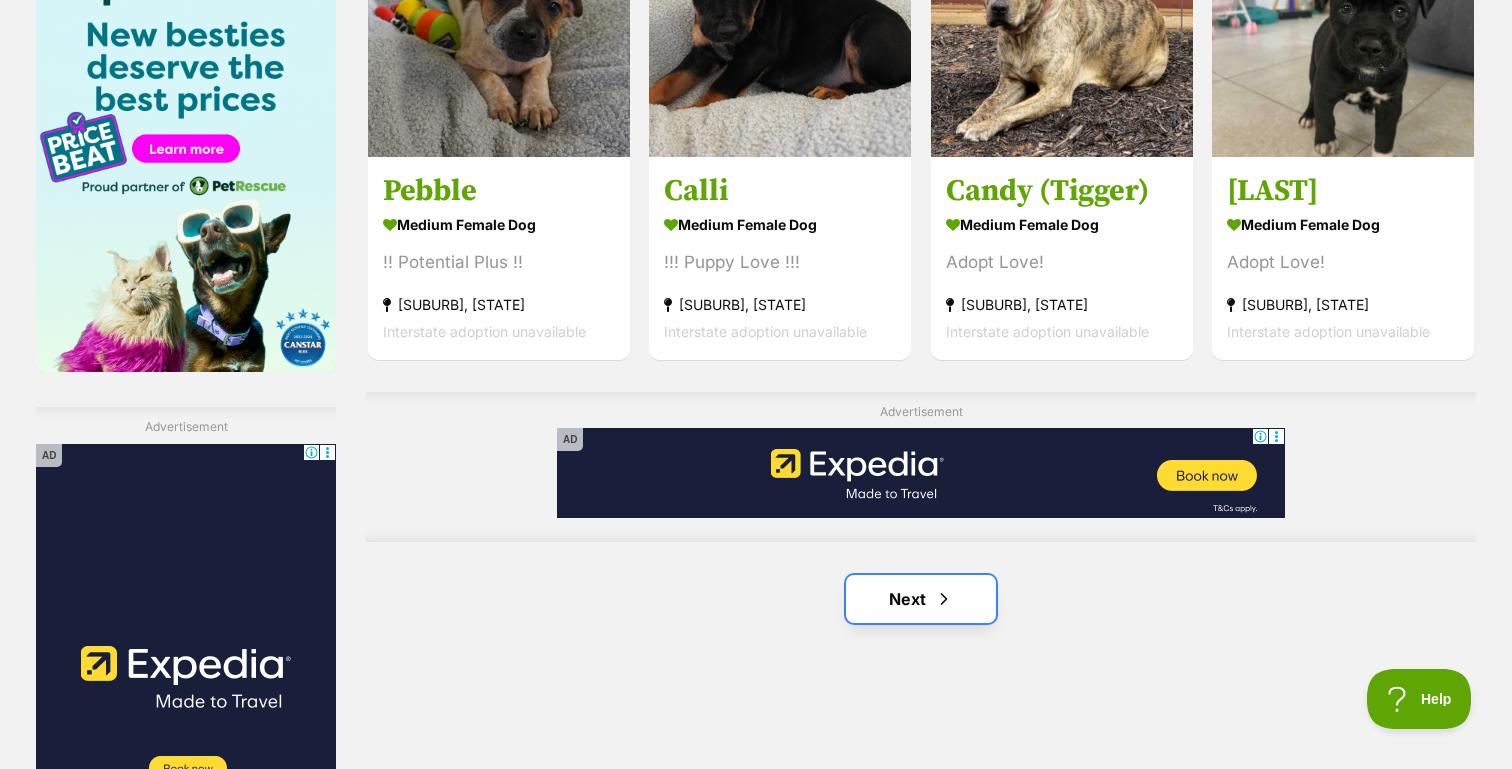 click on "Next" at bounding box center (921, 599) 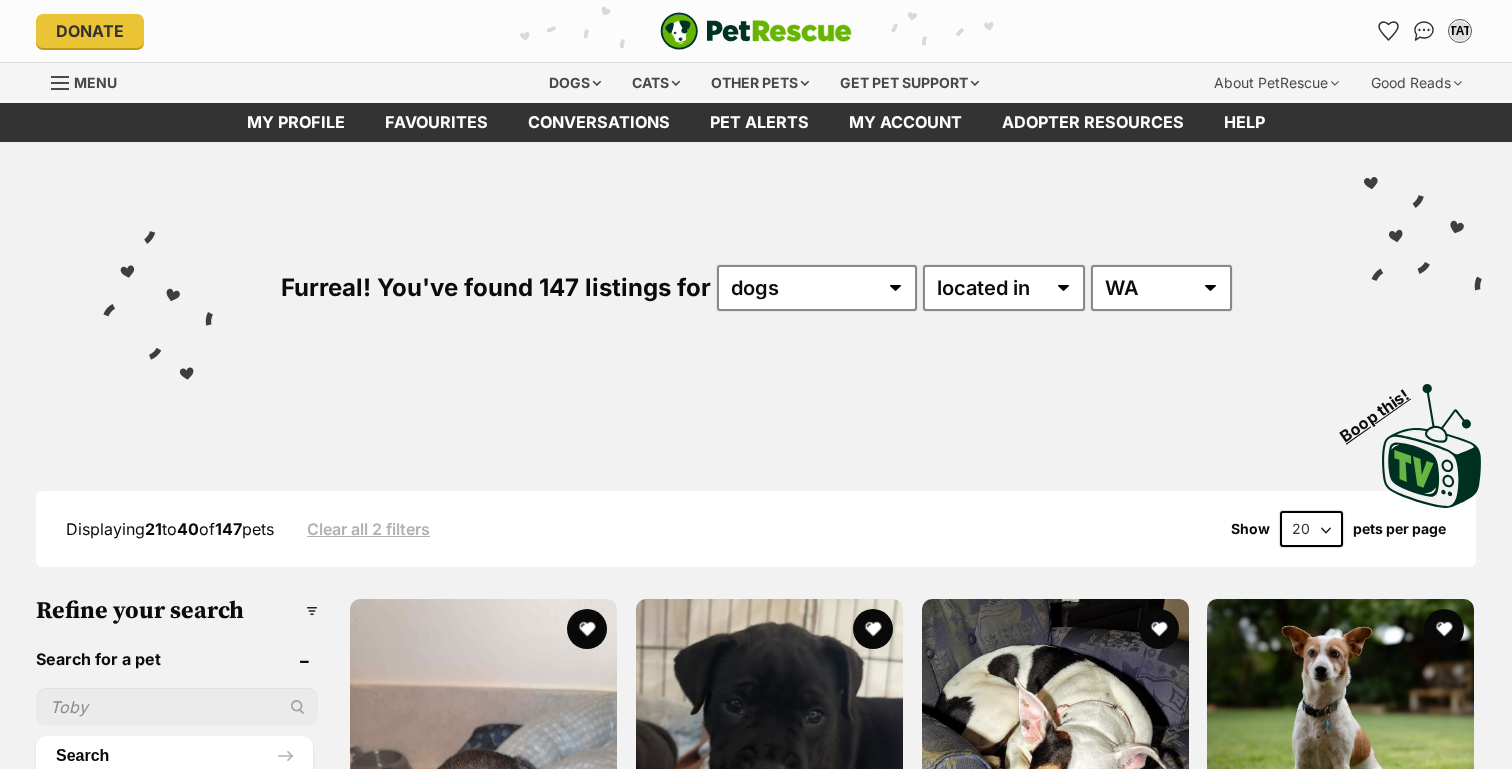 scroll, scrollTop: 20, scrollLeft: 0, axis: vertical 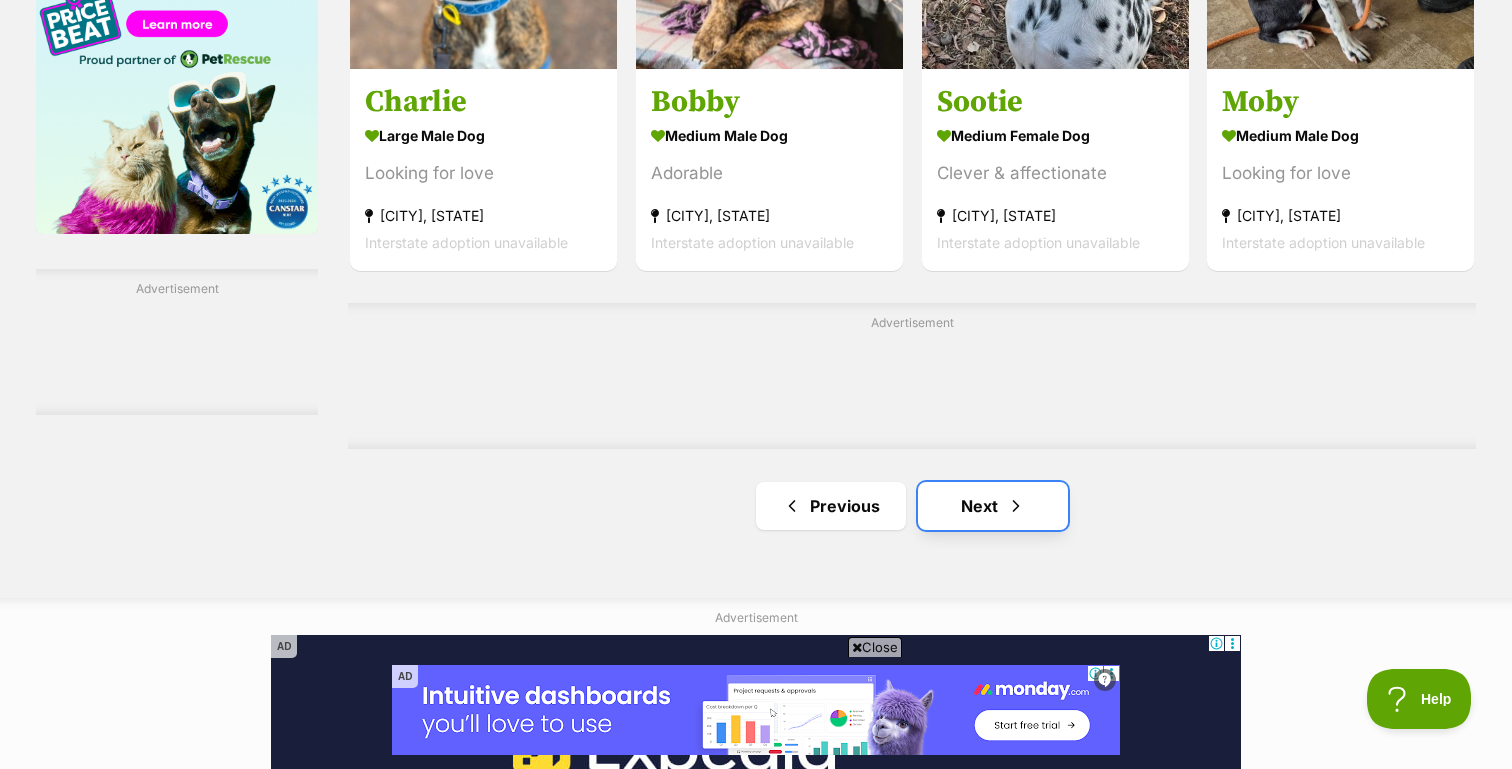 click on "Next" at bounding box center [993, 506] 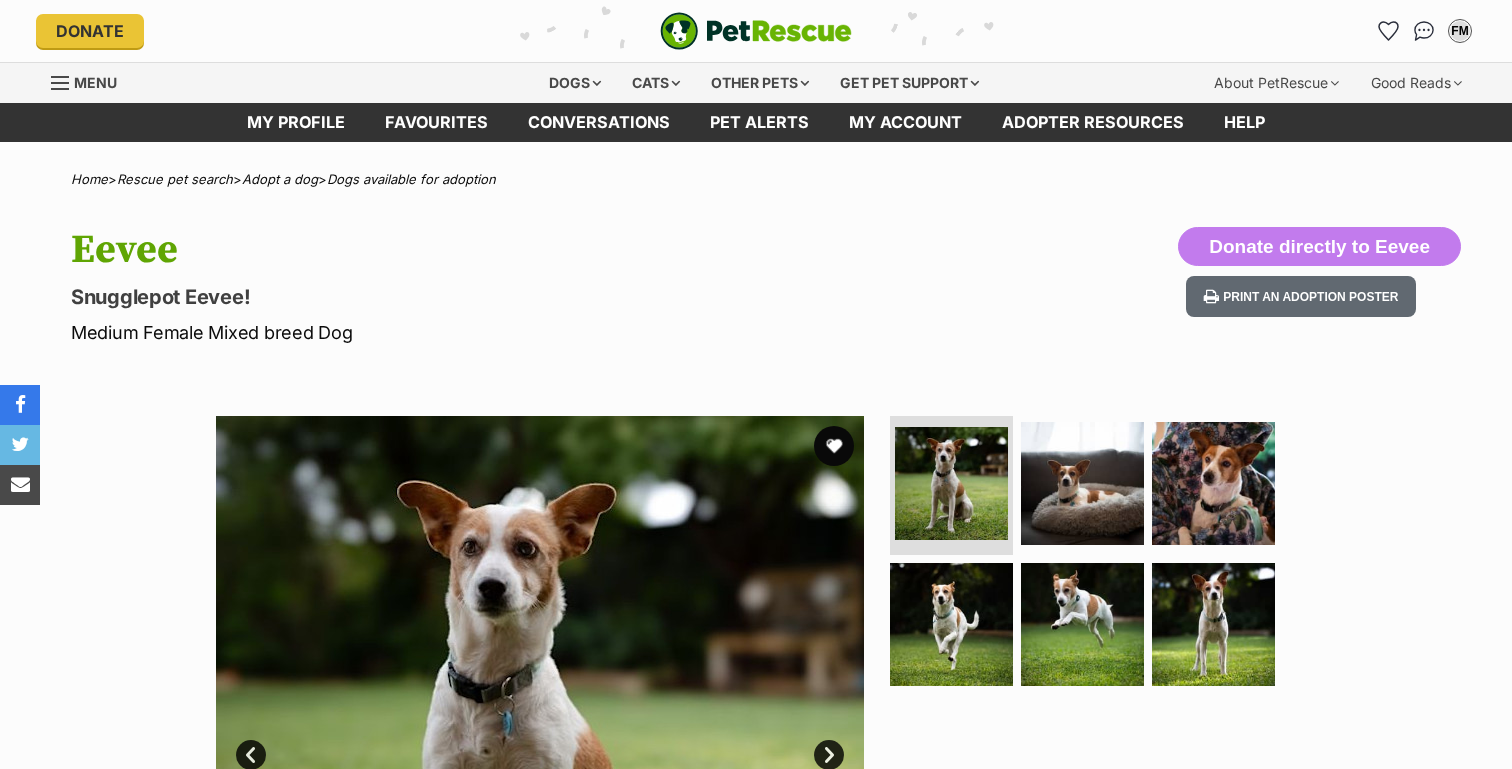 scroll, scrollTop: 0, scrollLeft: 0, axis: both 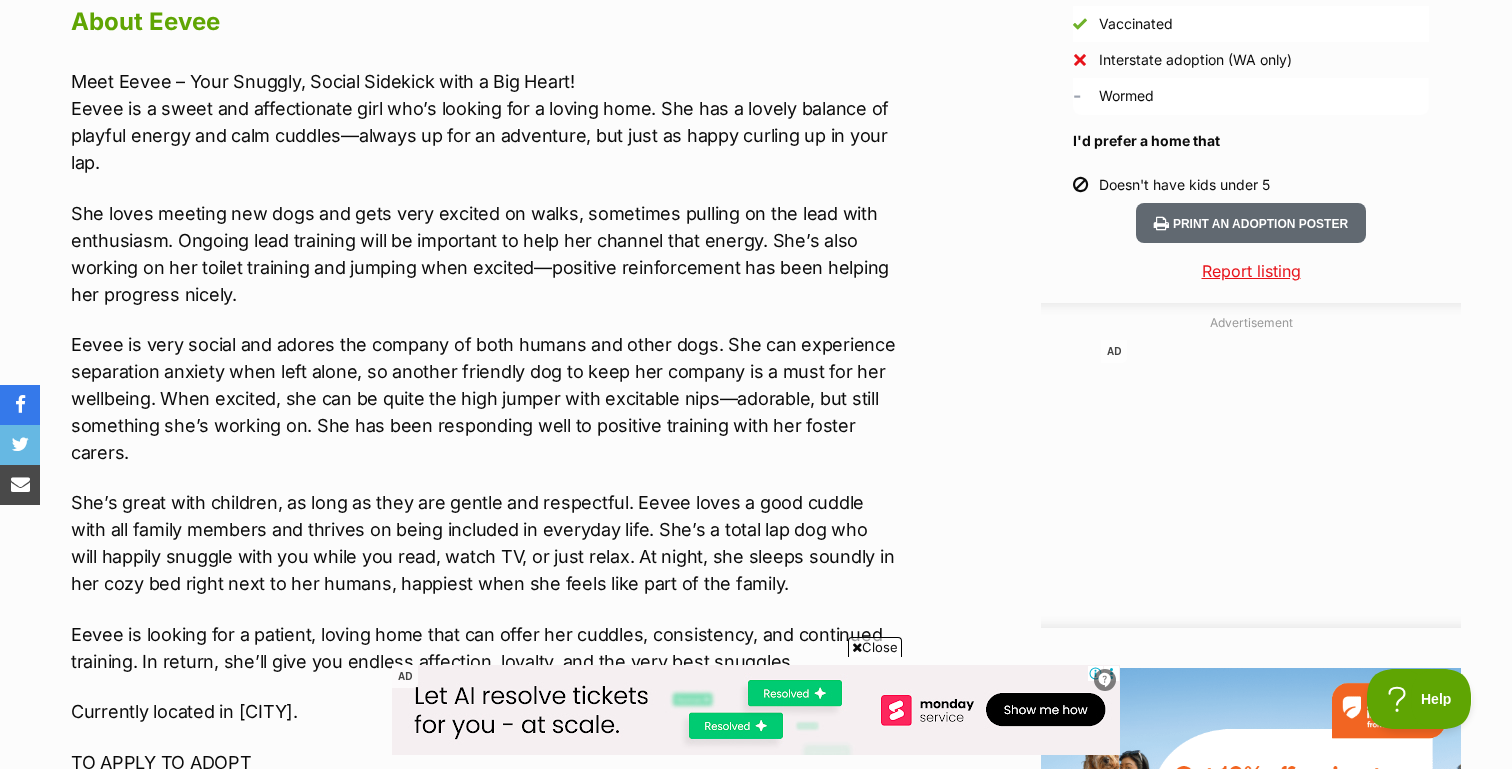 click on "Close" at bounding box center [875, 647] 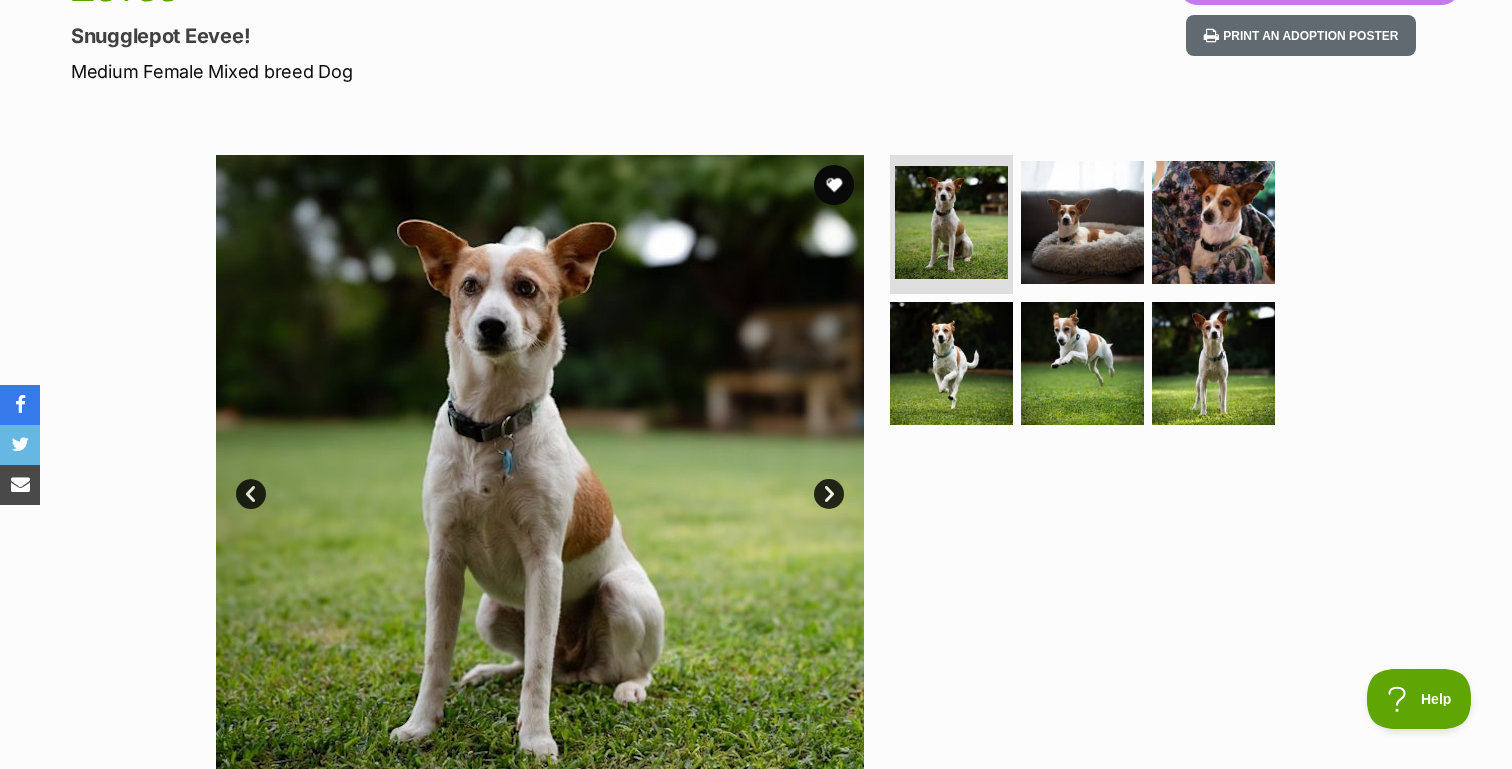 scroll, scrollTop: 257, scrollLeft: 0, axis: vertical 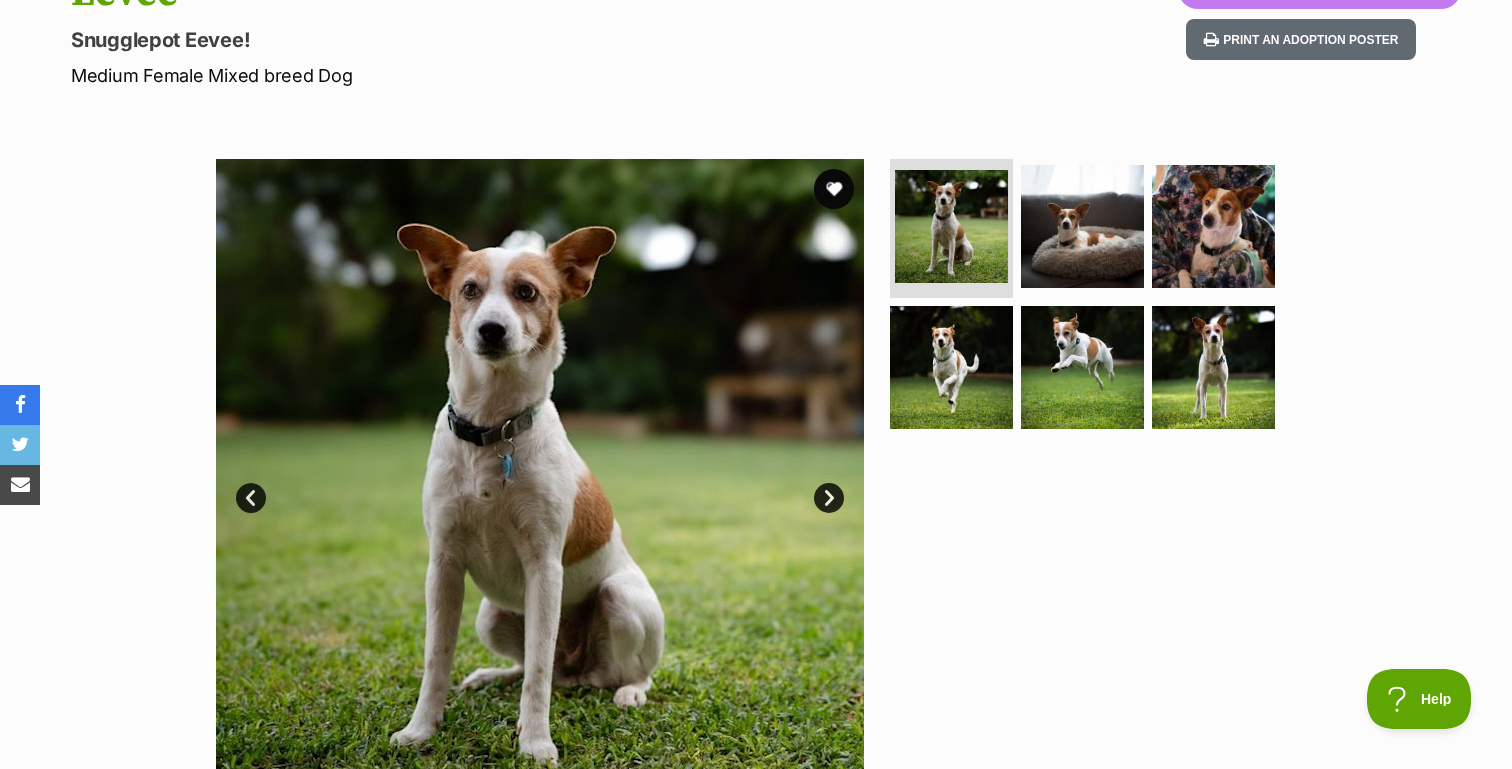 click on "Next" at bounding box center [829, 498] 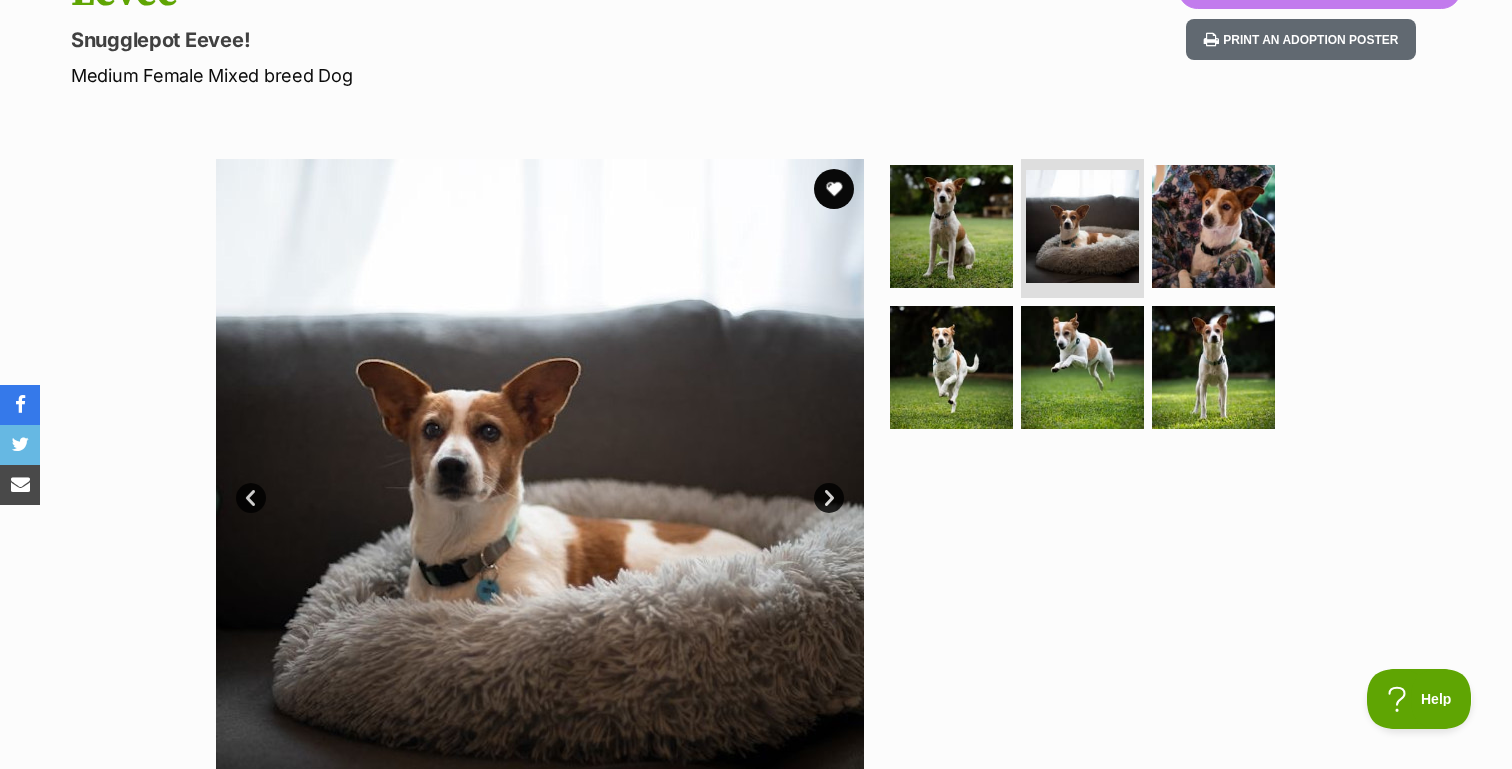click on "Next" at bounding box center (829, 498) 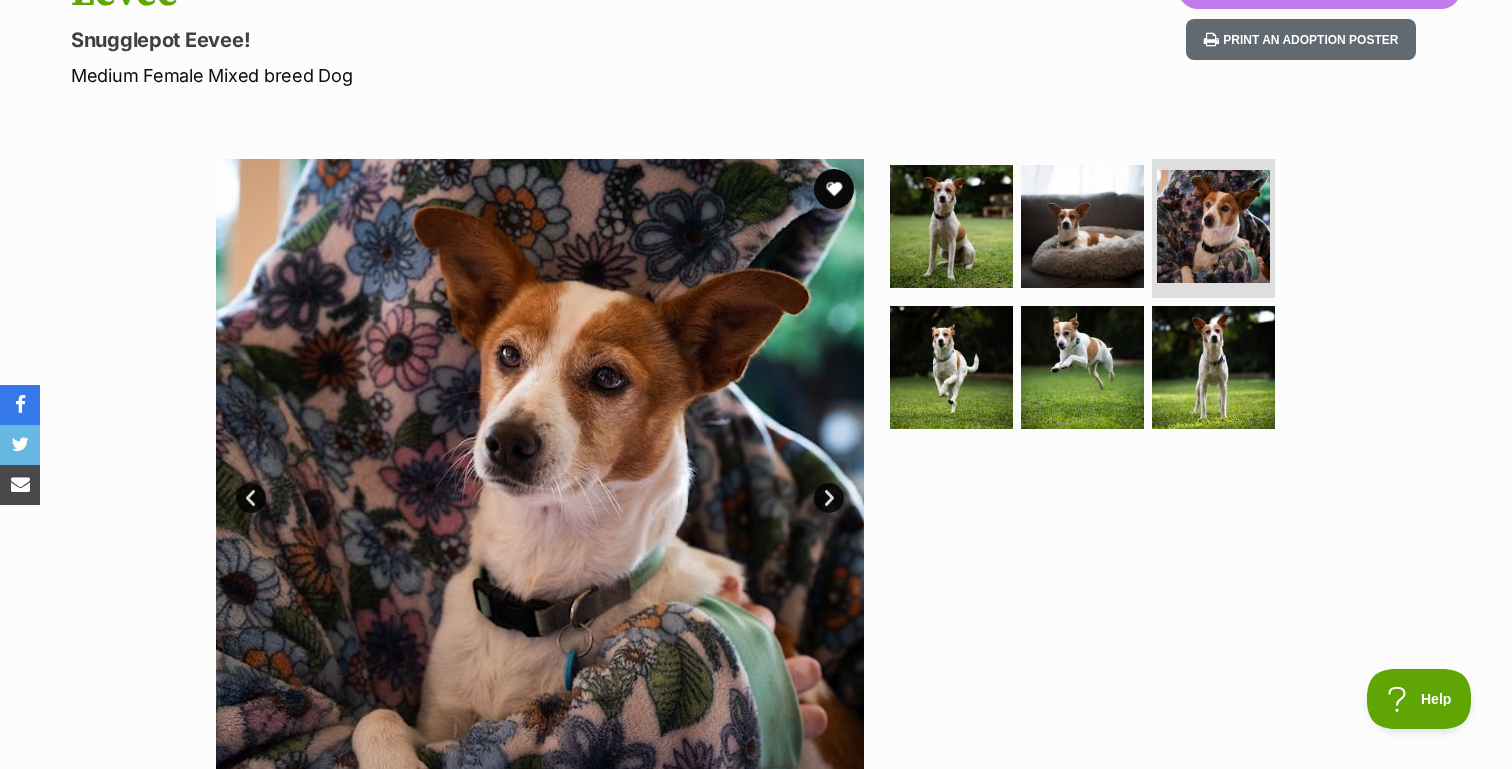 click on "Next" at bounding box center (829, 498) 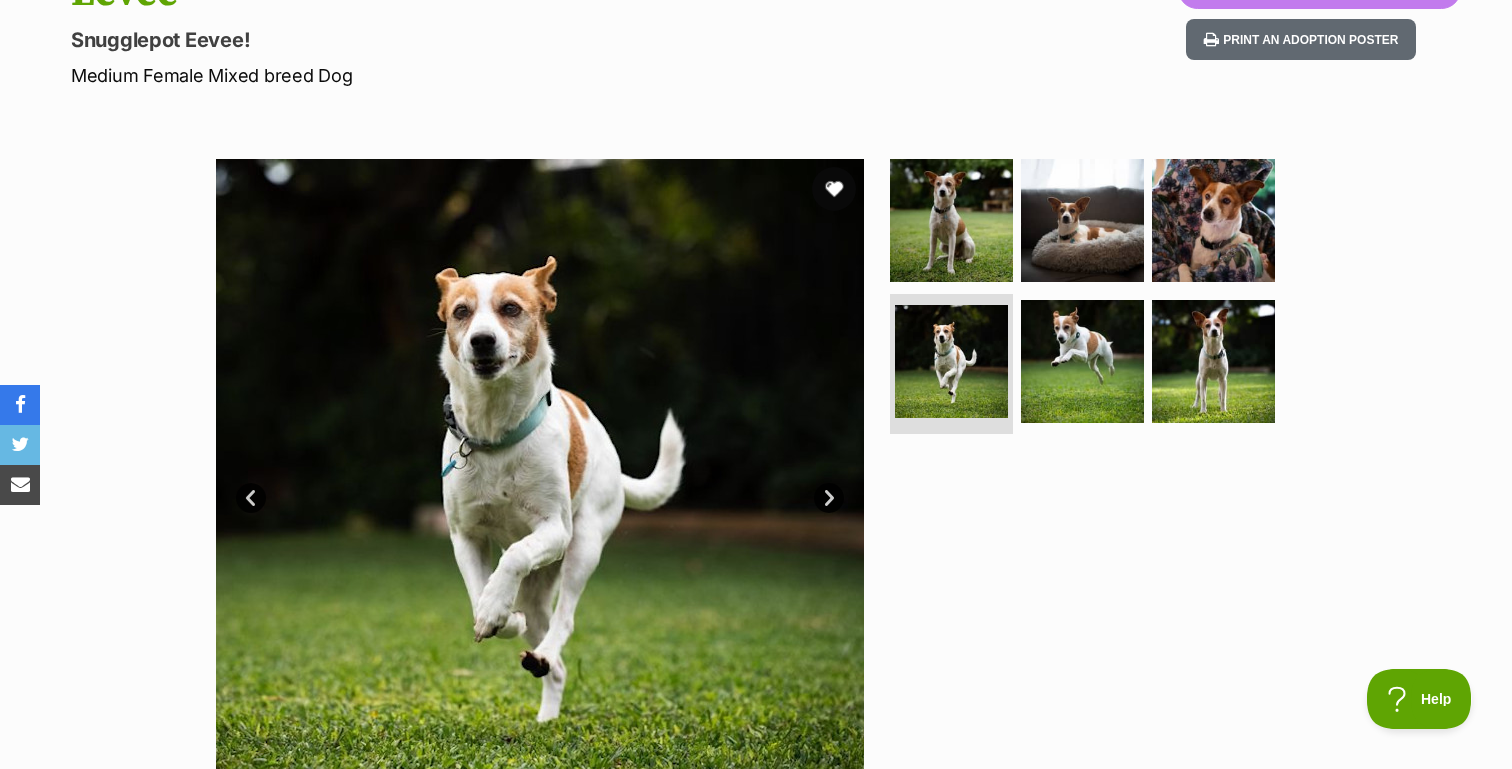 click at bounding box center (834, 189) 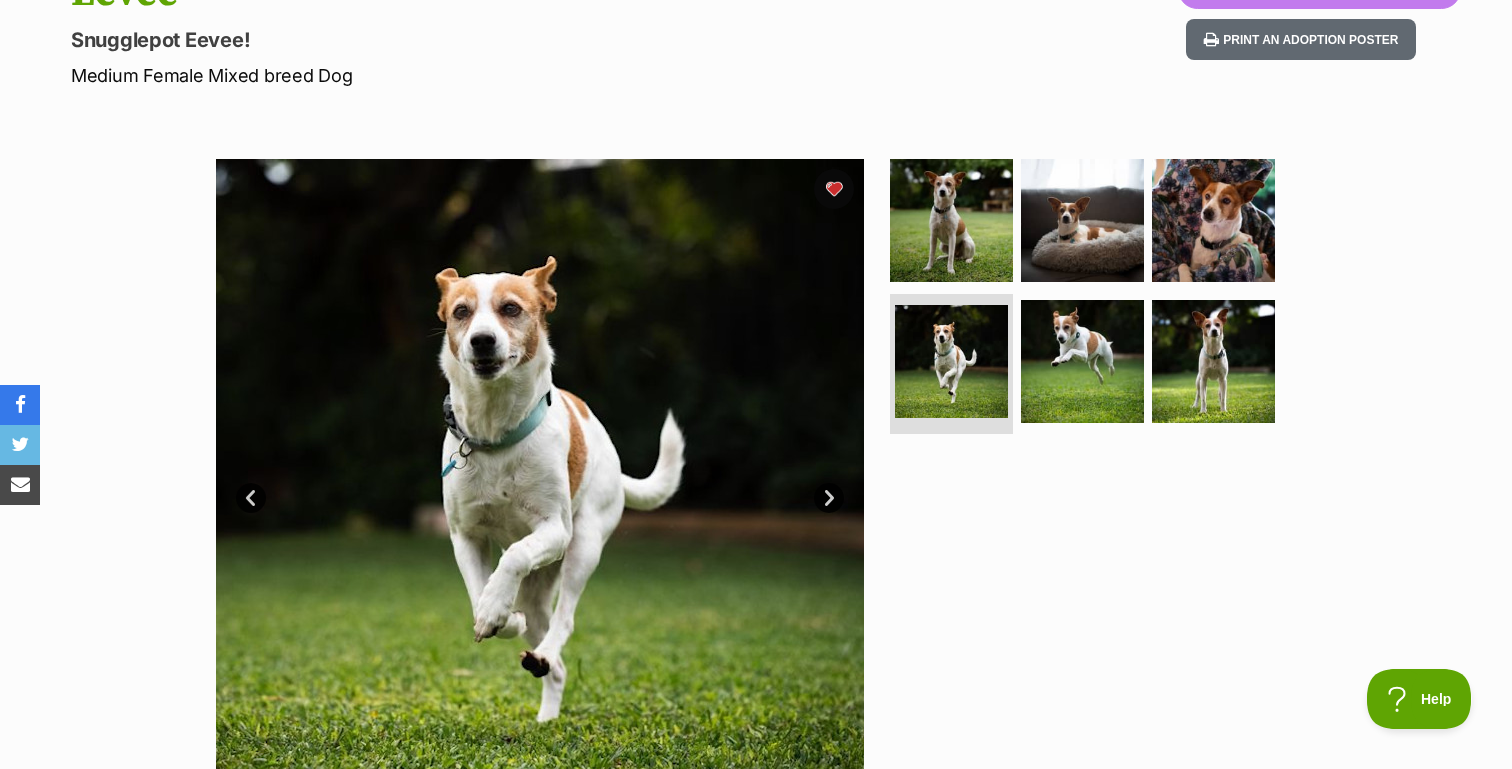 click on "Prev" at bounding box center (251, 498) 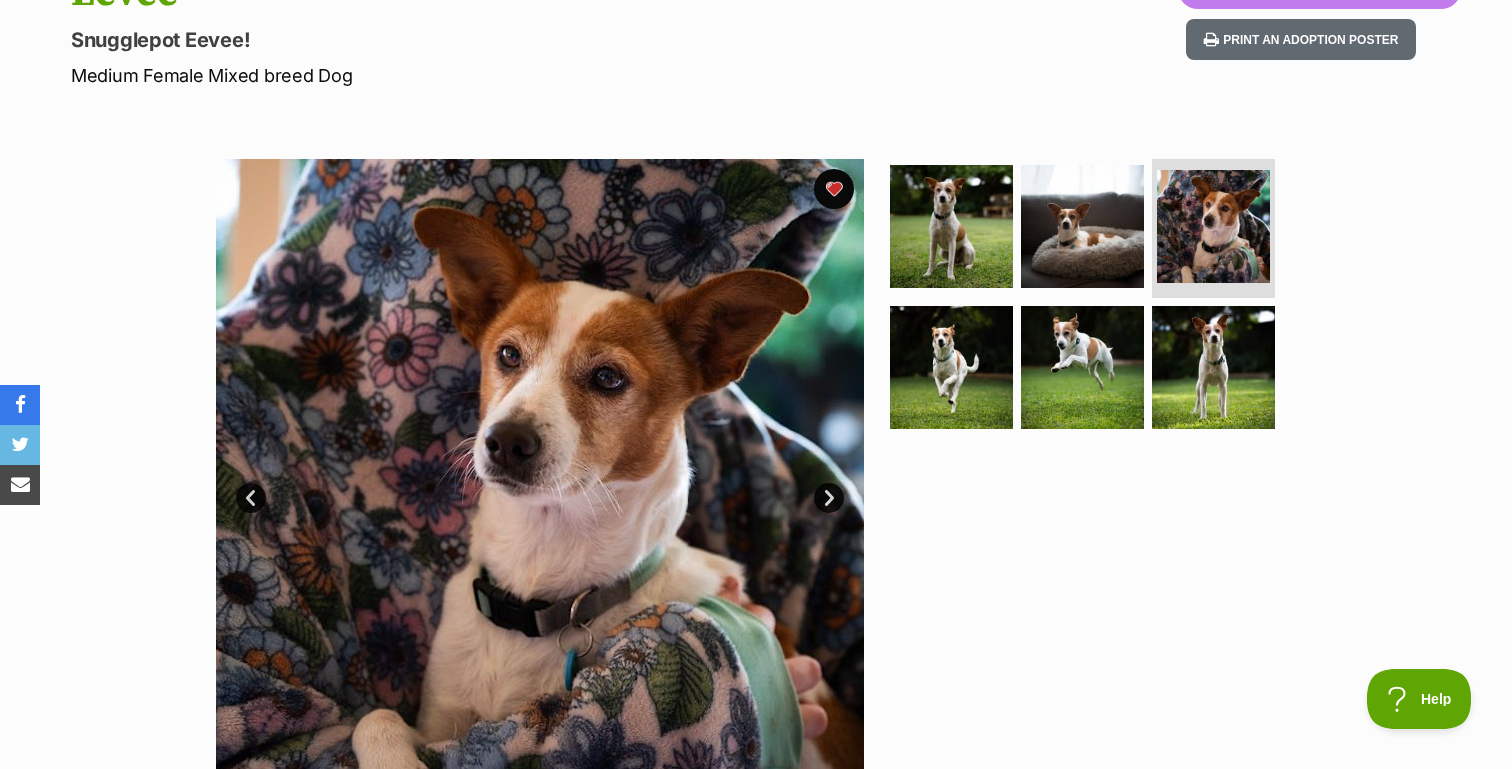 click on "Prev" at bounding box center (251, 498) 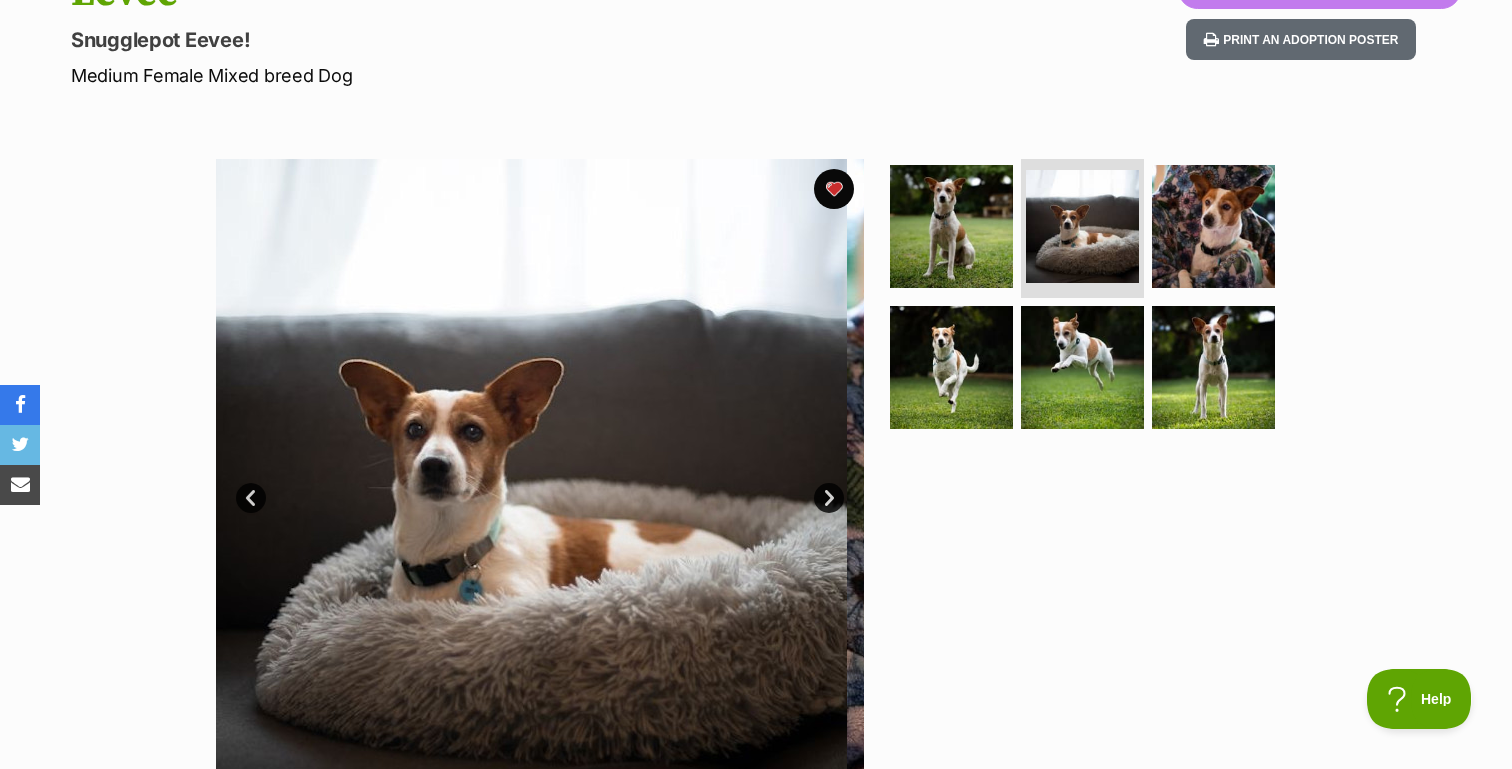 click on "Prev" at bounding box center [251, 498] 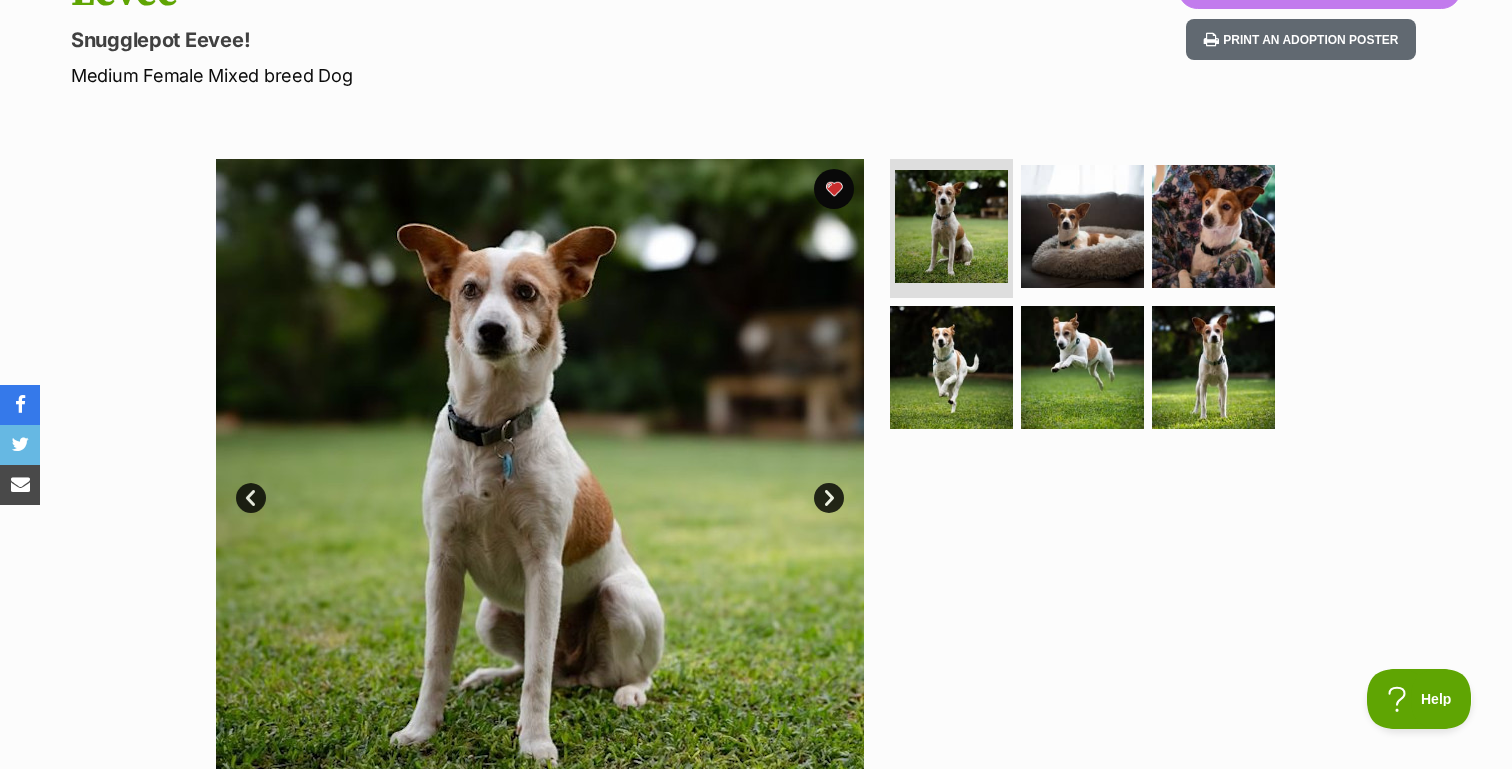 scroll, scrollTop: 0, scrollLeft: 0, axis: both 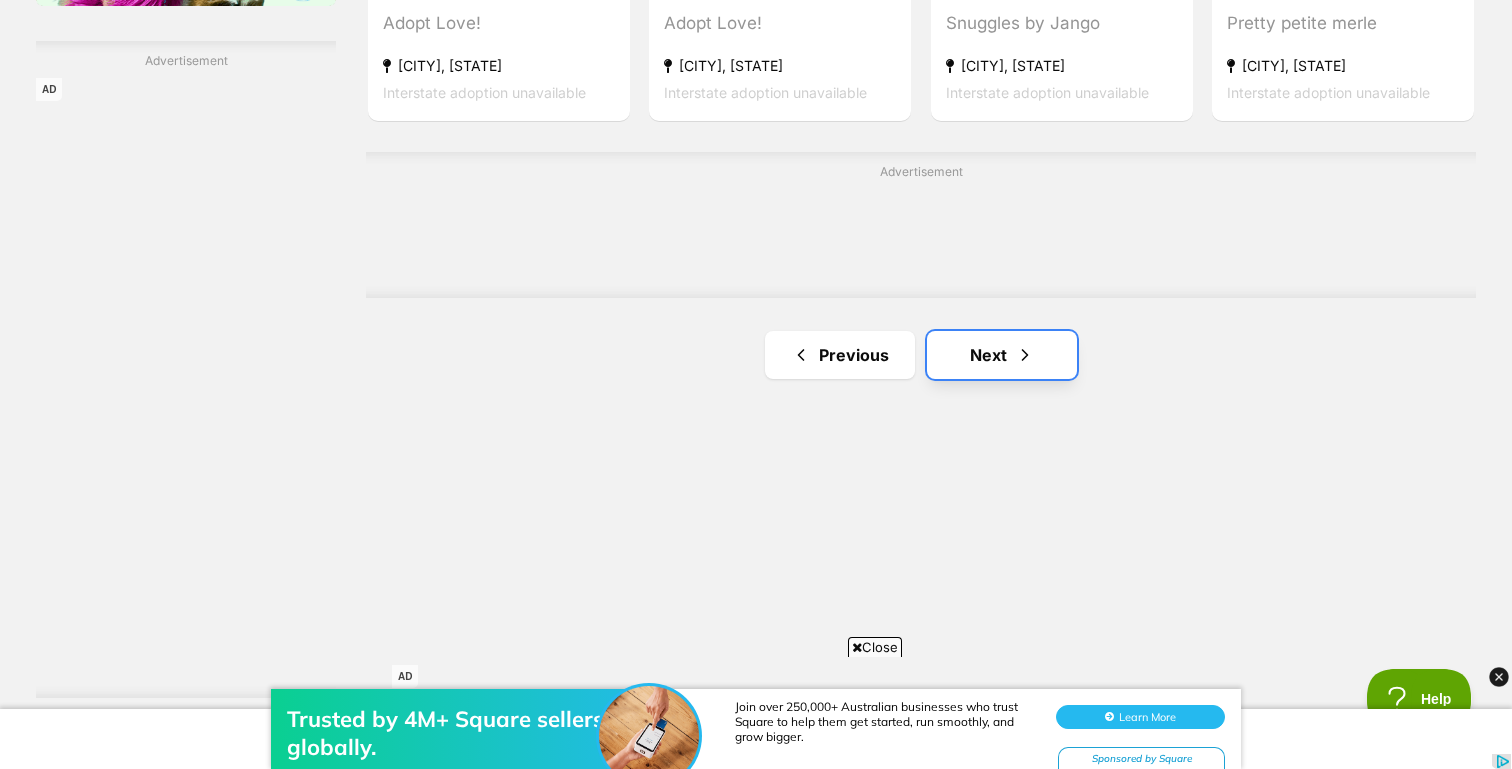 click at bounding box center [1025, 355] 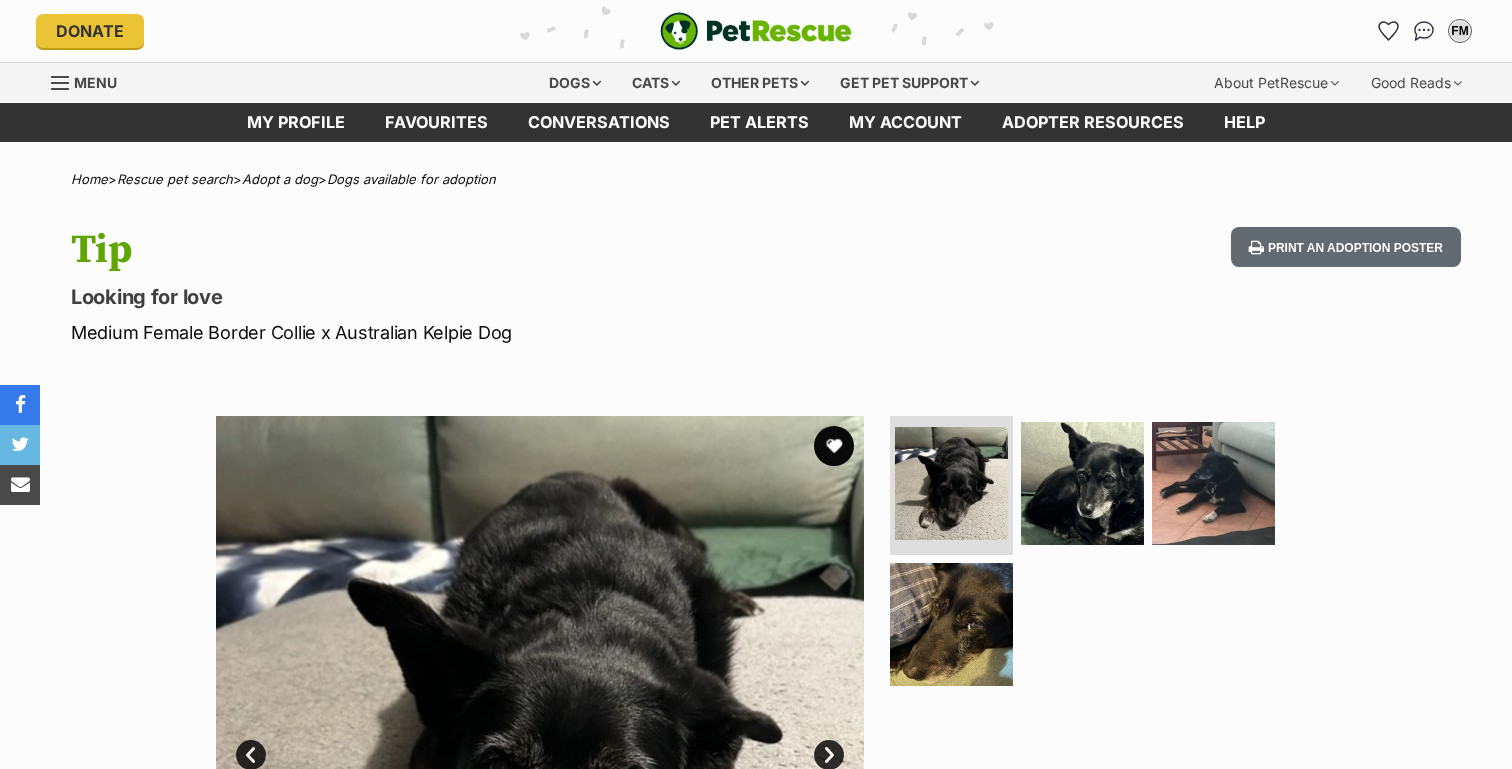 scroll, scrollTop: 0, scrollLeft: 0, axis: both 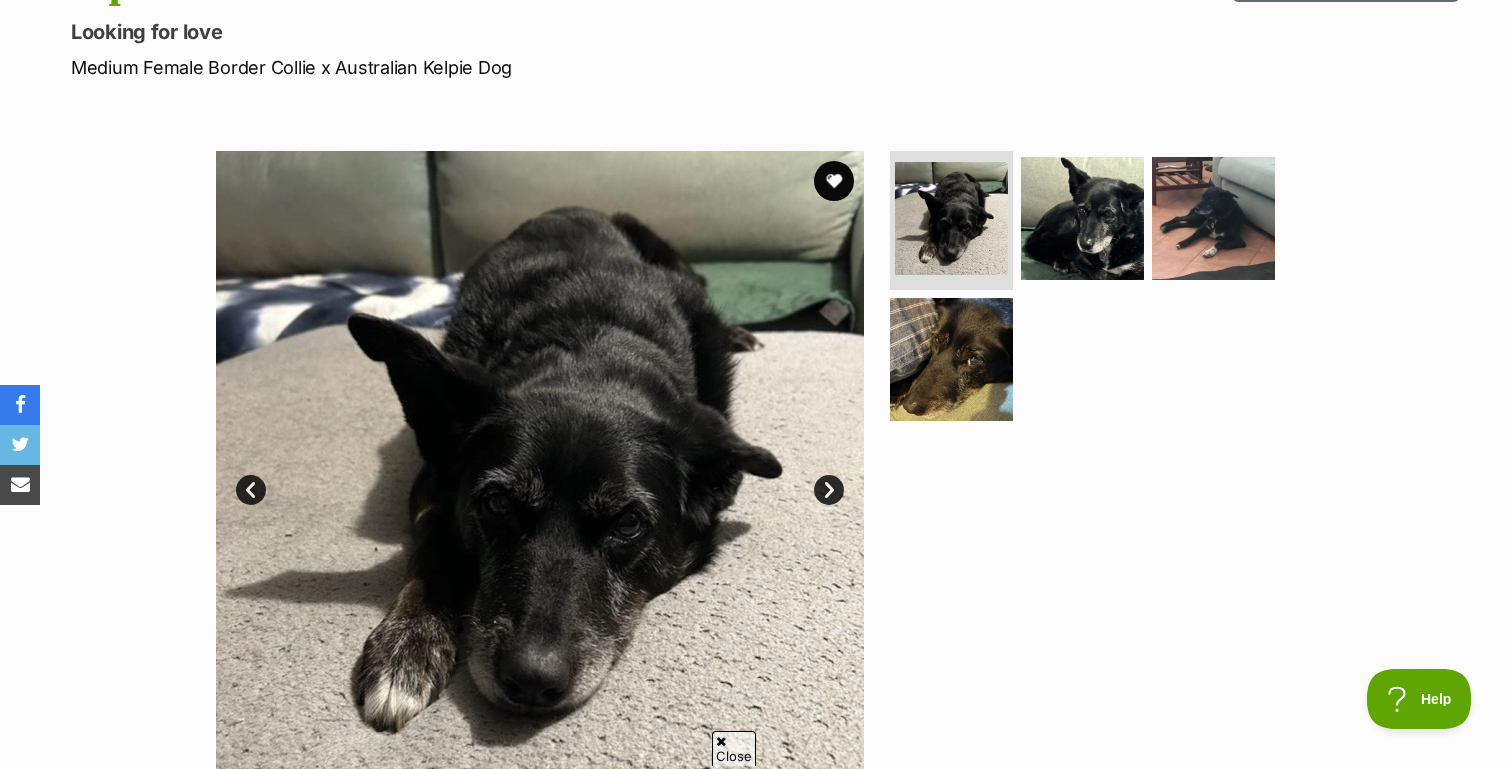 click on "Next" at bounding box center (829, 490) 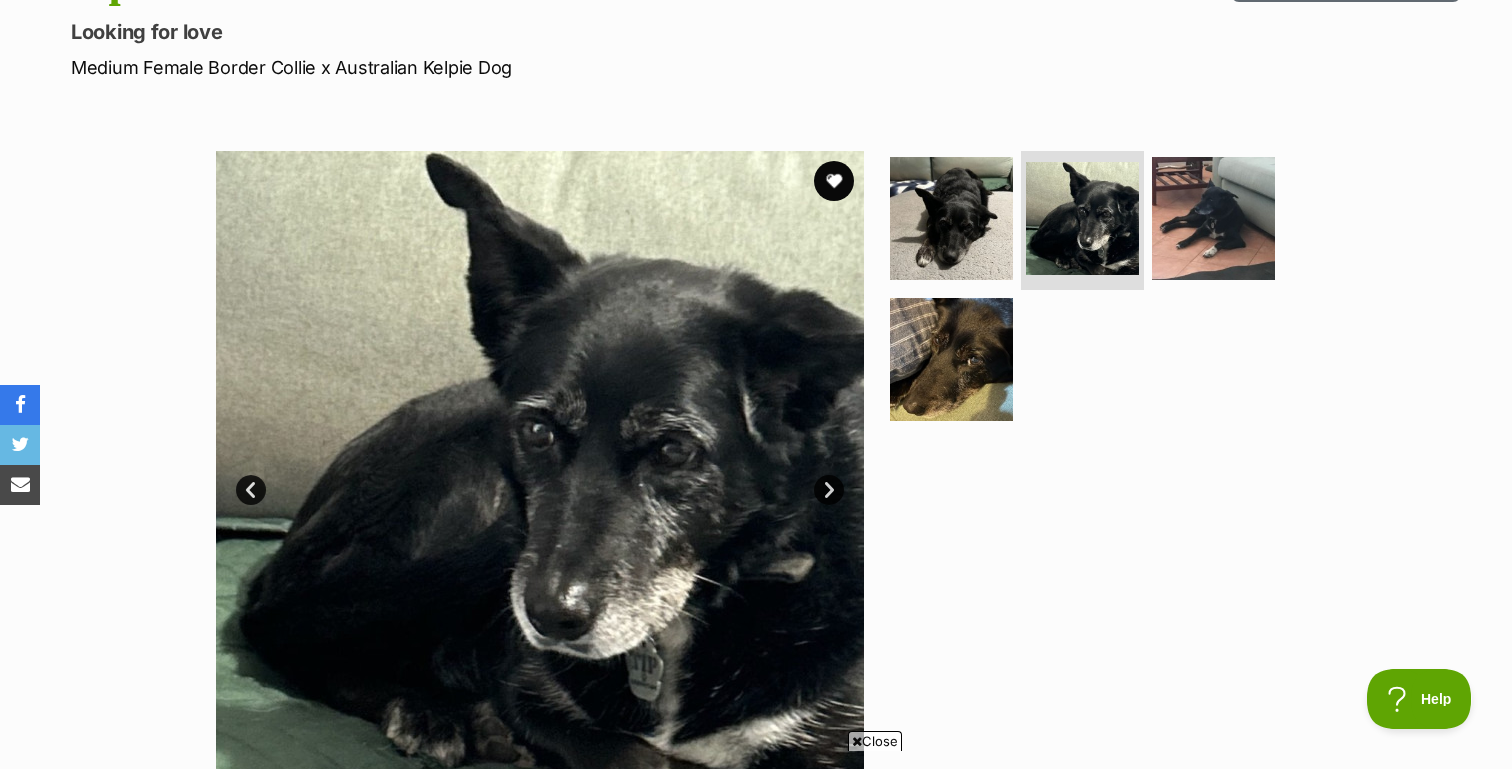 click on "Next" at bounding box center [829, 490] 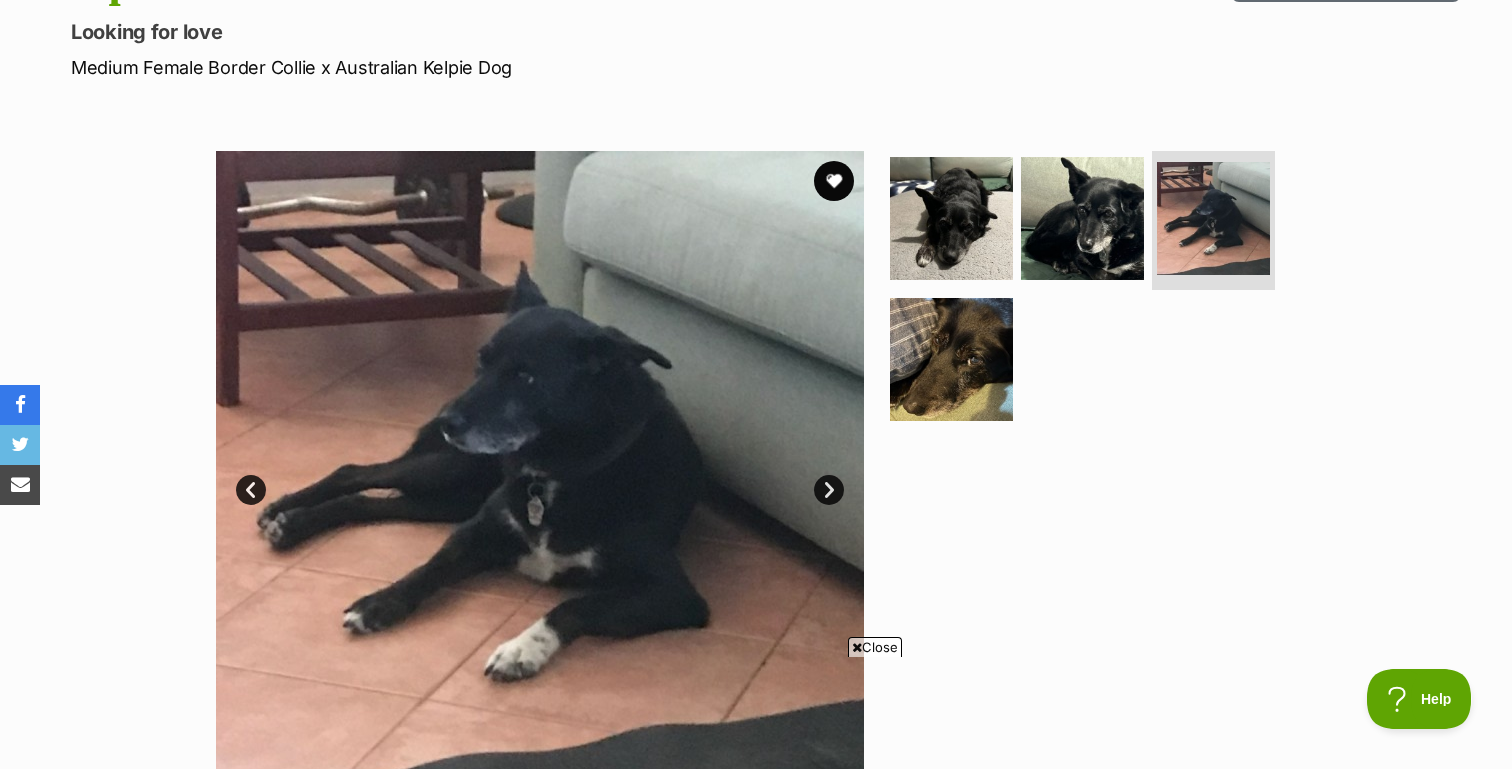 scroll, scrollTop: 0, scrollLeft: 0, axis: both 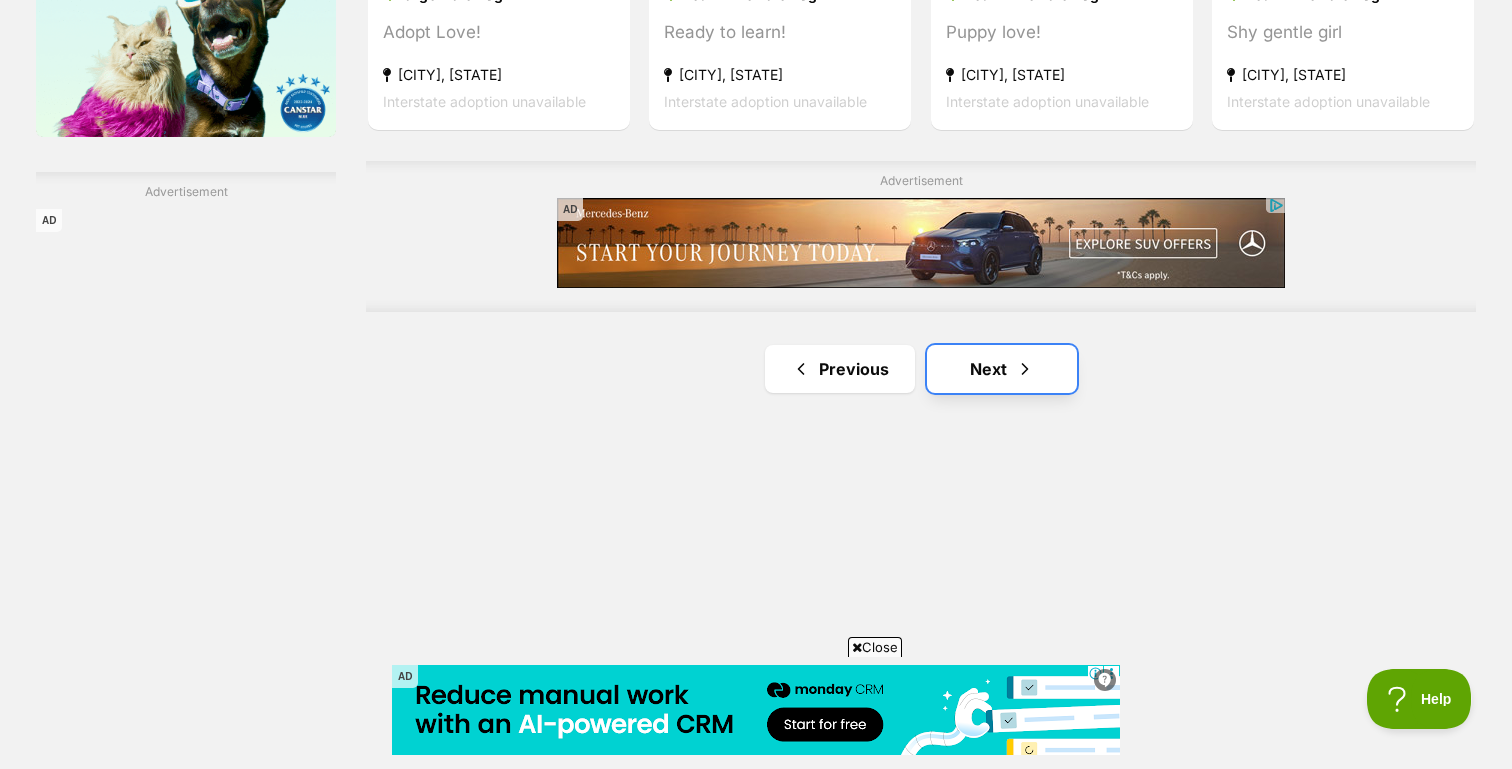 click on "Next" at bounding box center (1002, 369) 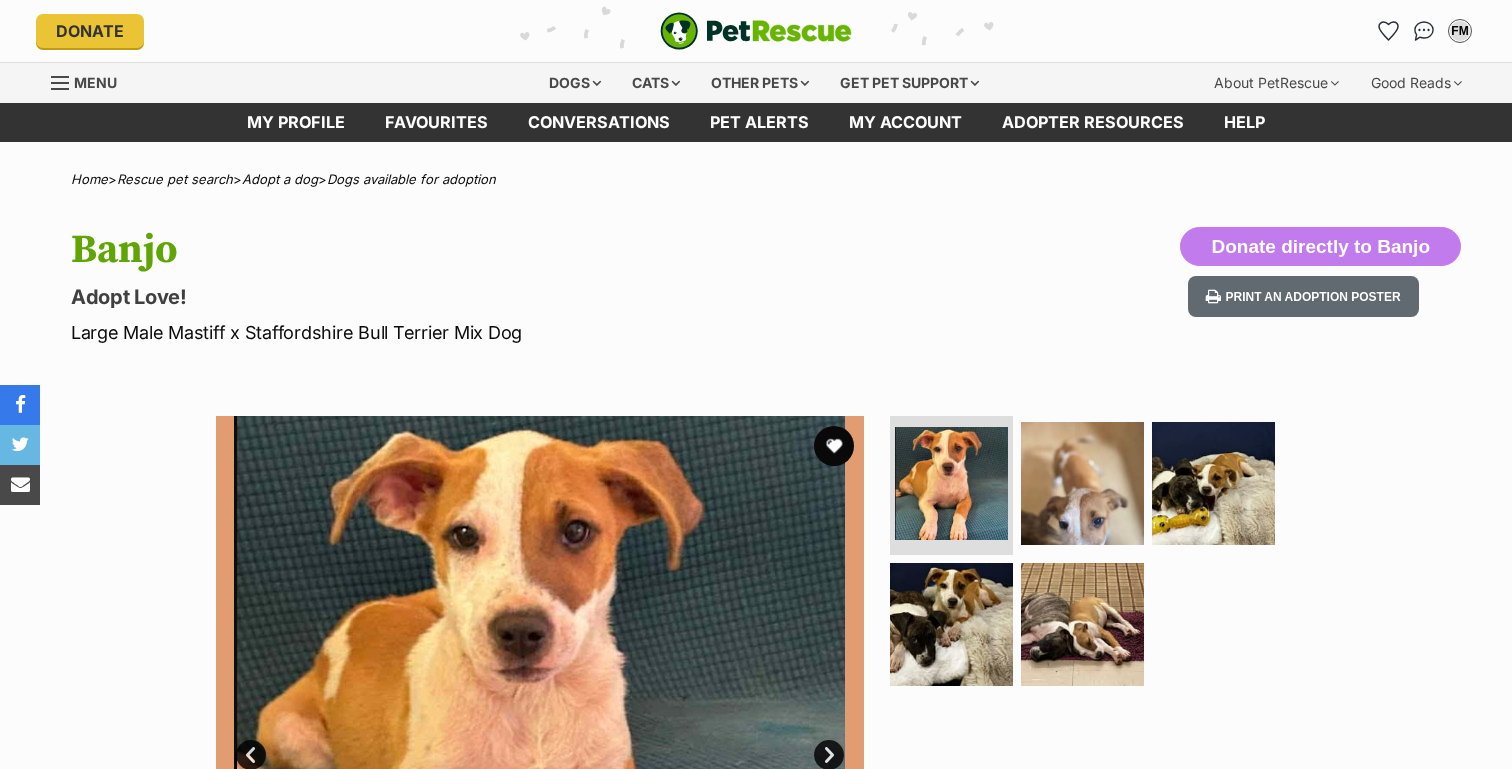 scroll, scrollTop: 0, scrollLeft: 0, axis: both 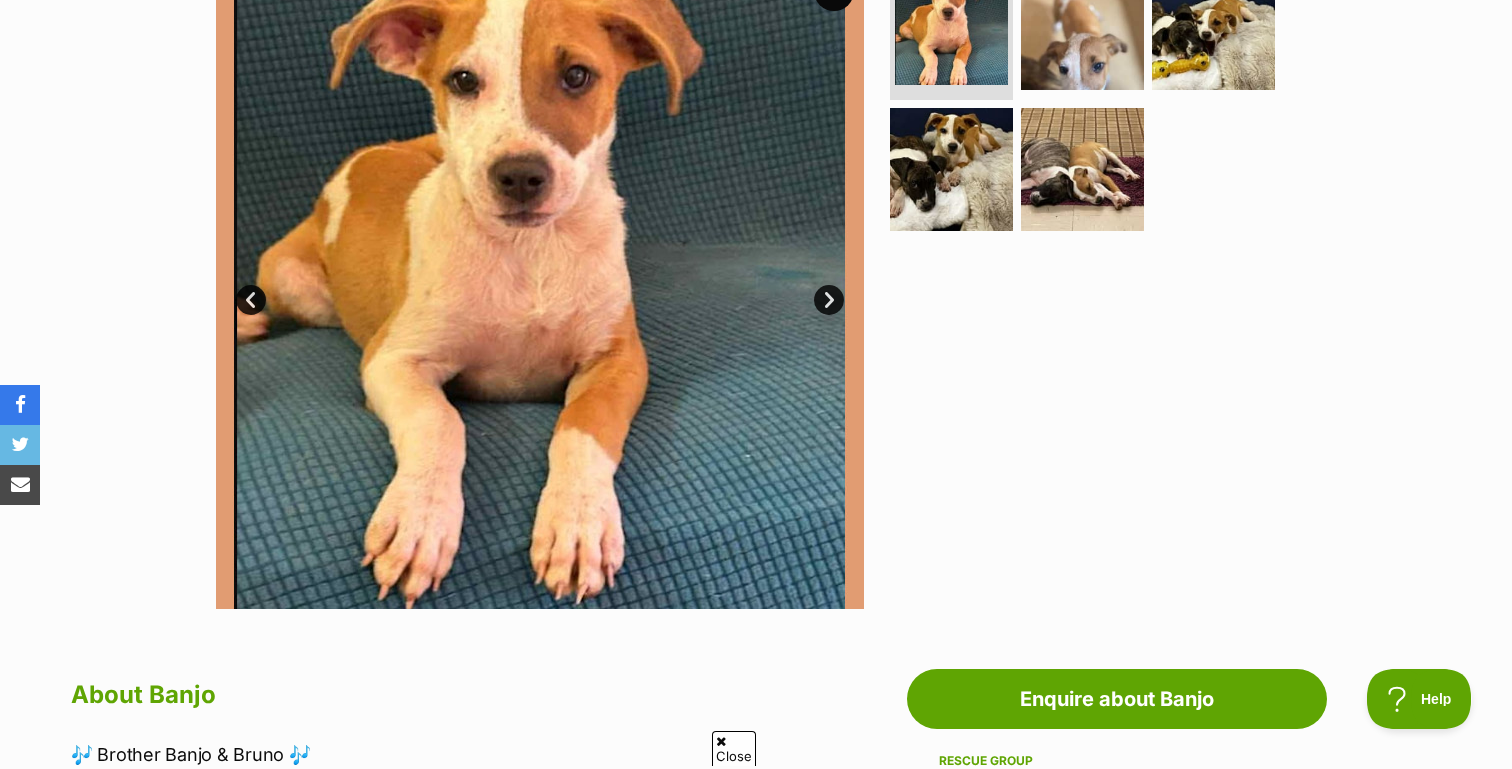 click on "Next" at bounding box center [829, 300] 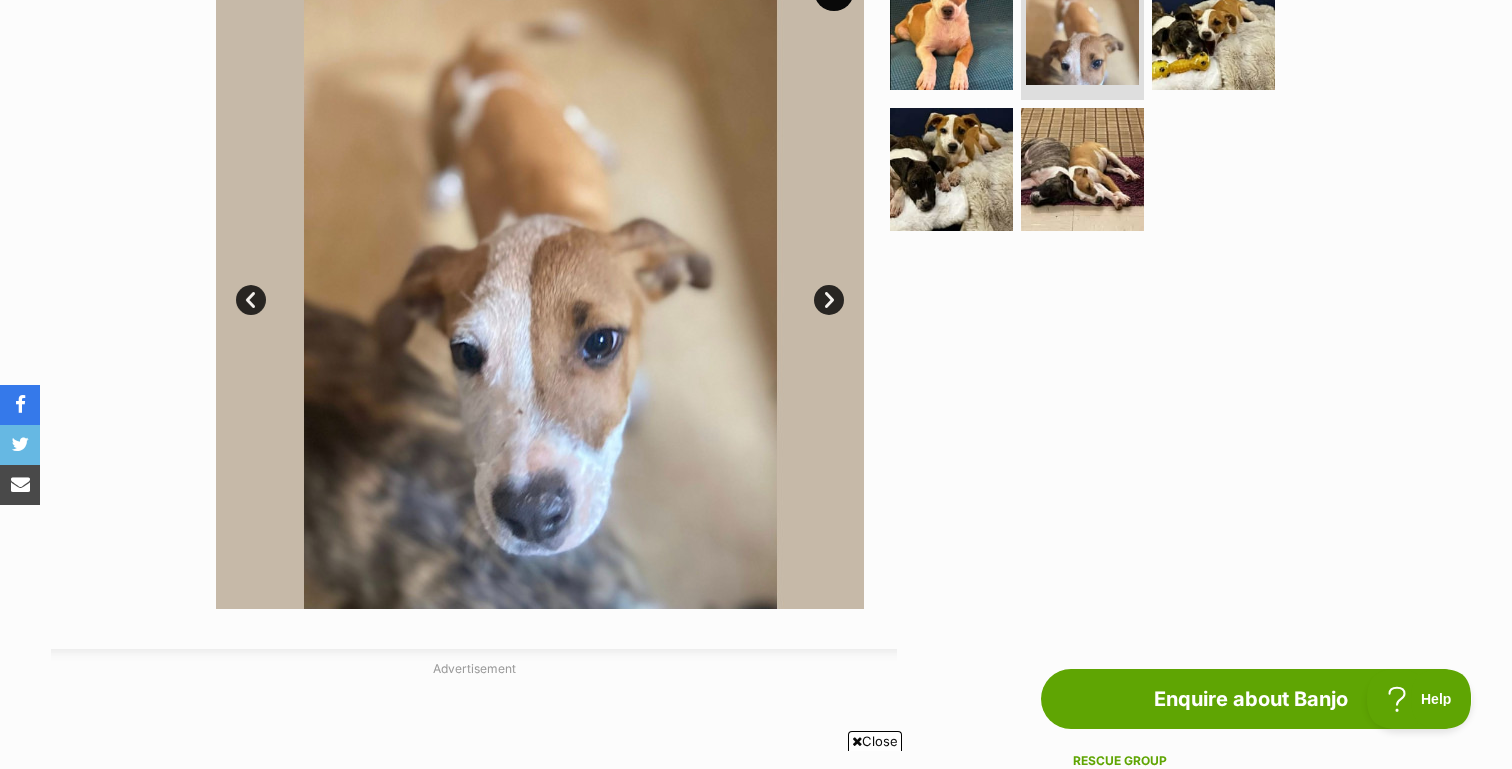 click on "Next" at bounding box center [829, 300] 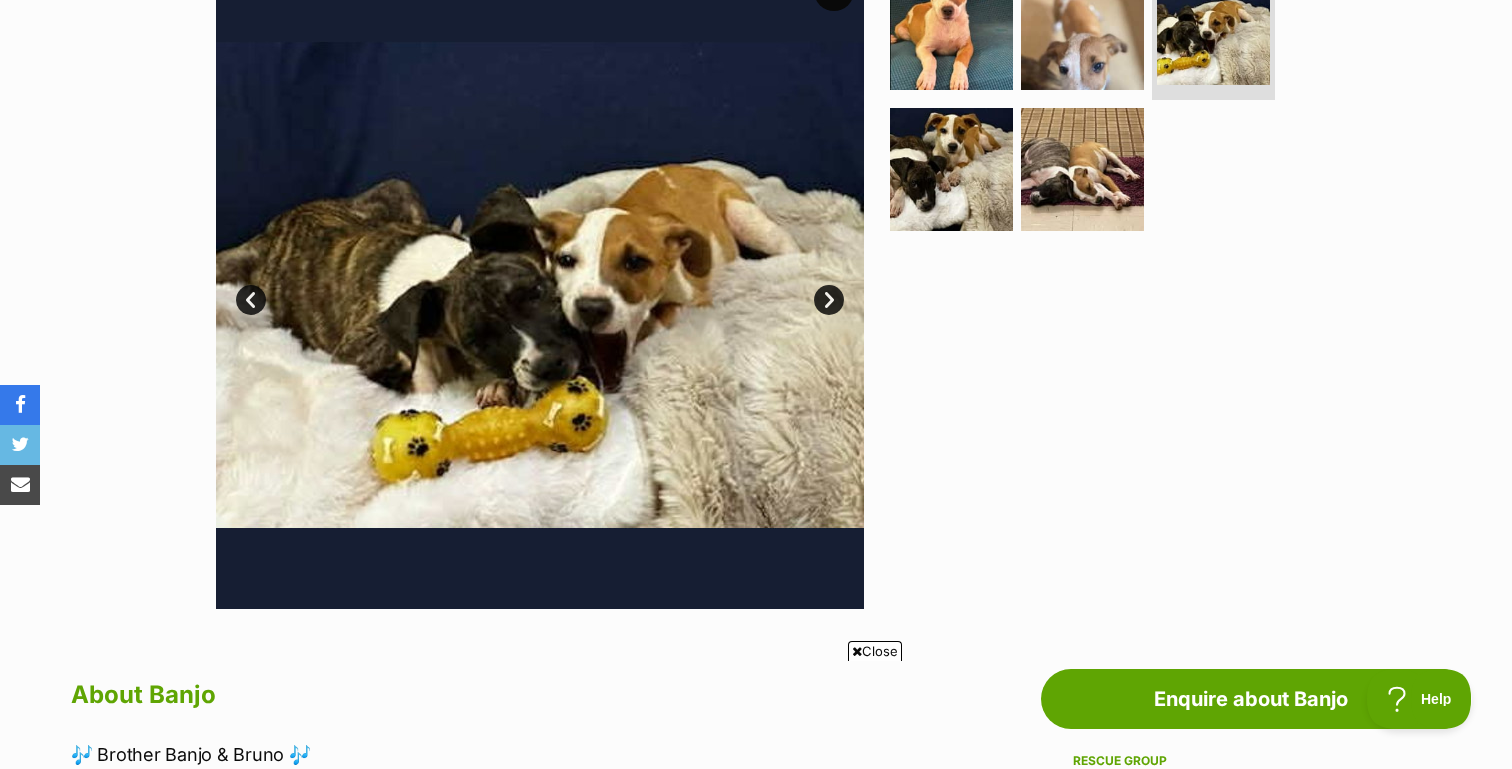 click on "Next" at bounding box center [829, 300] 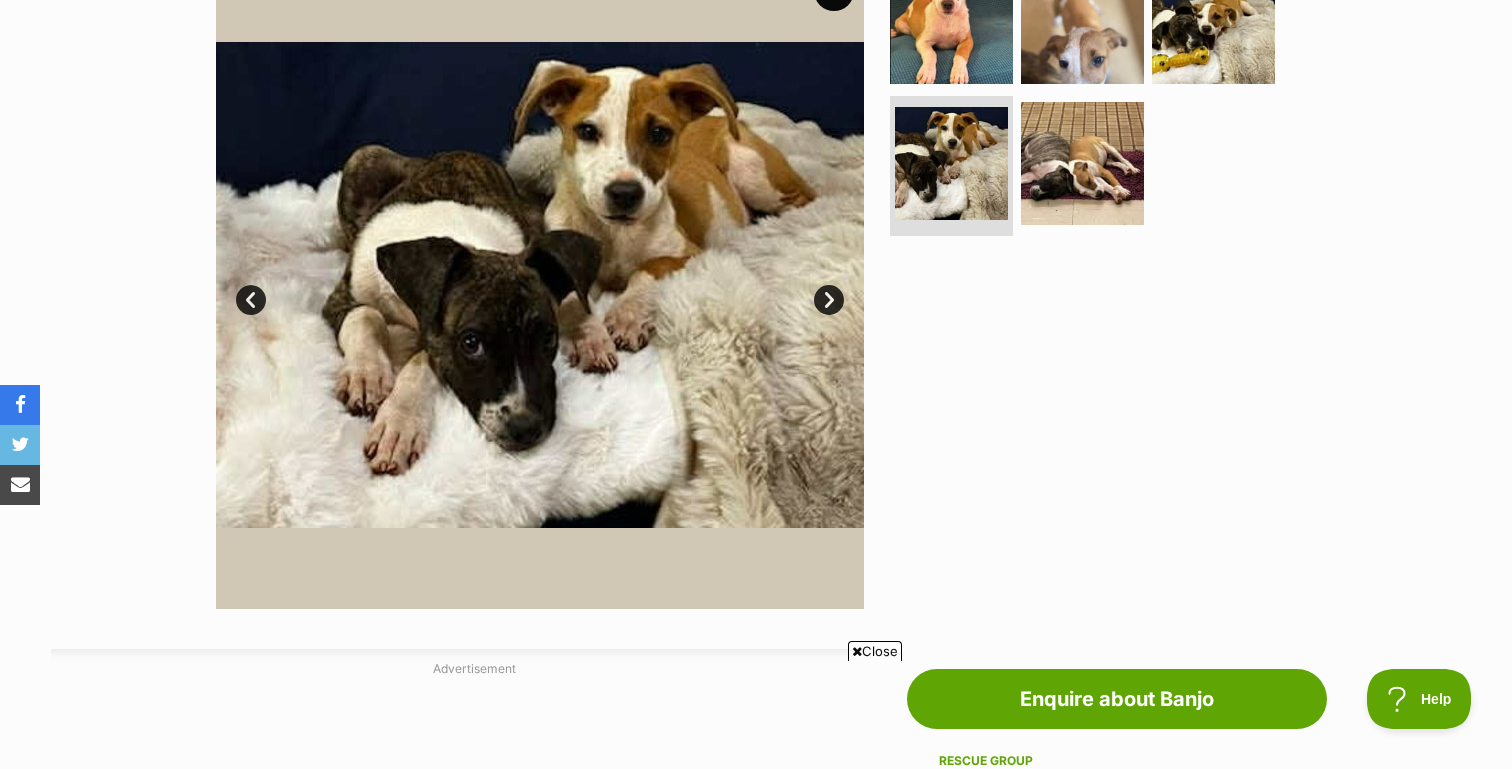 click on "Next" at bounding box center (829, 300) 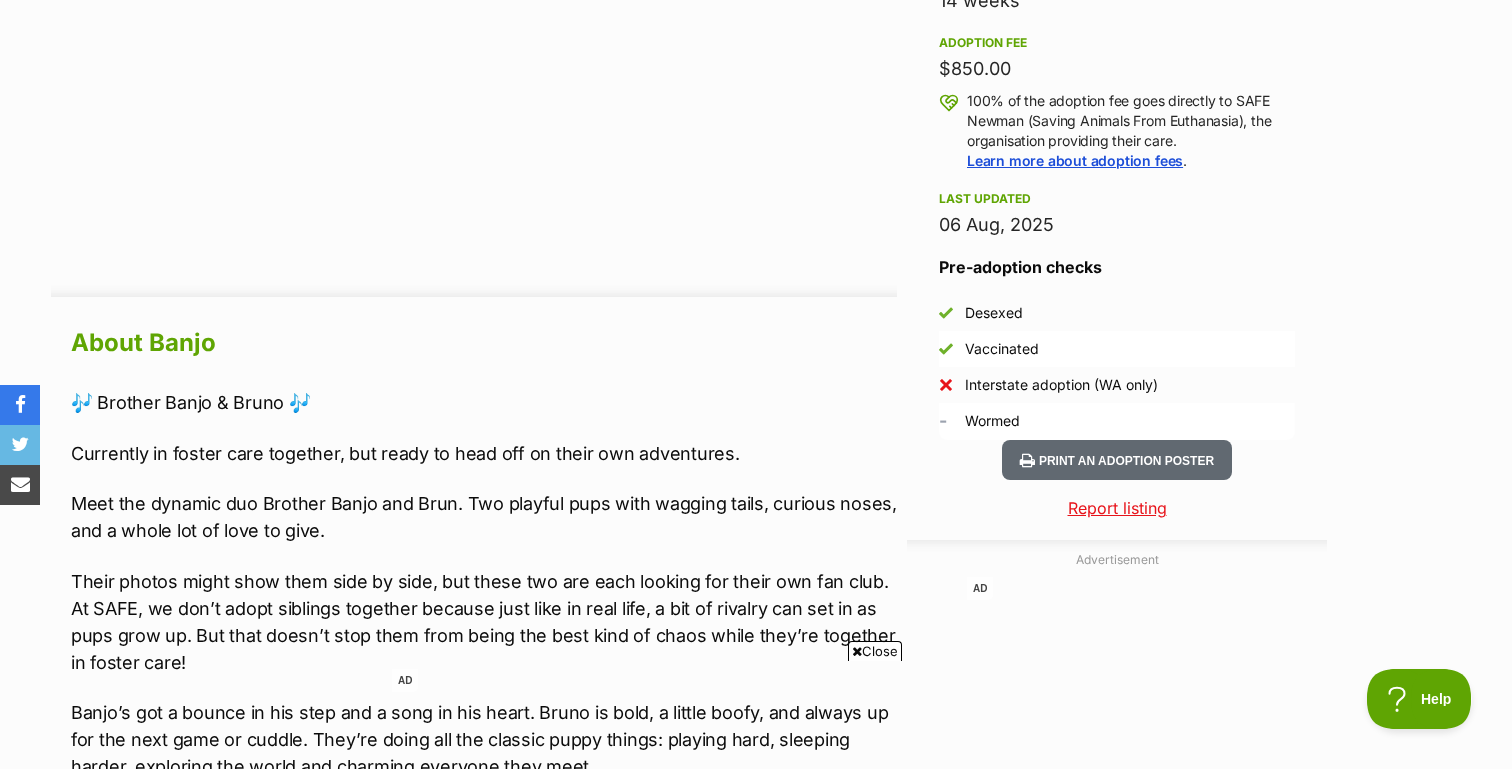 scroll, scrollTop: 1670, scrollLeft: 0, axis: vertical 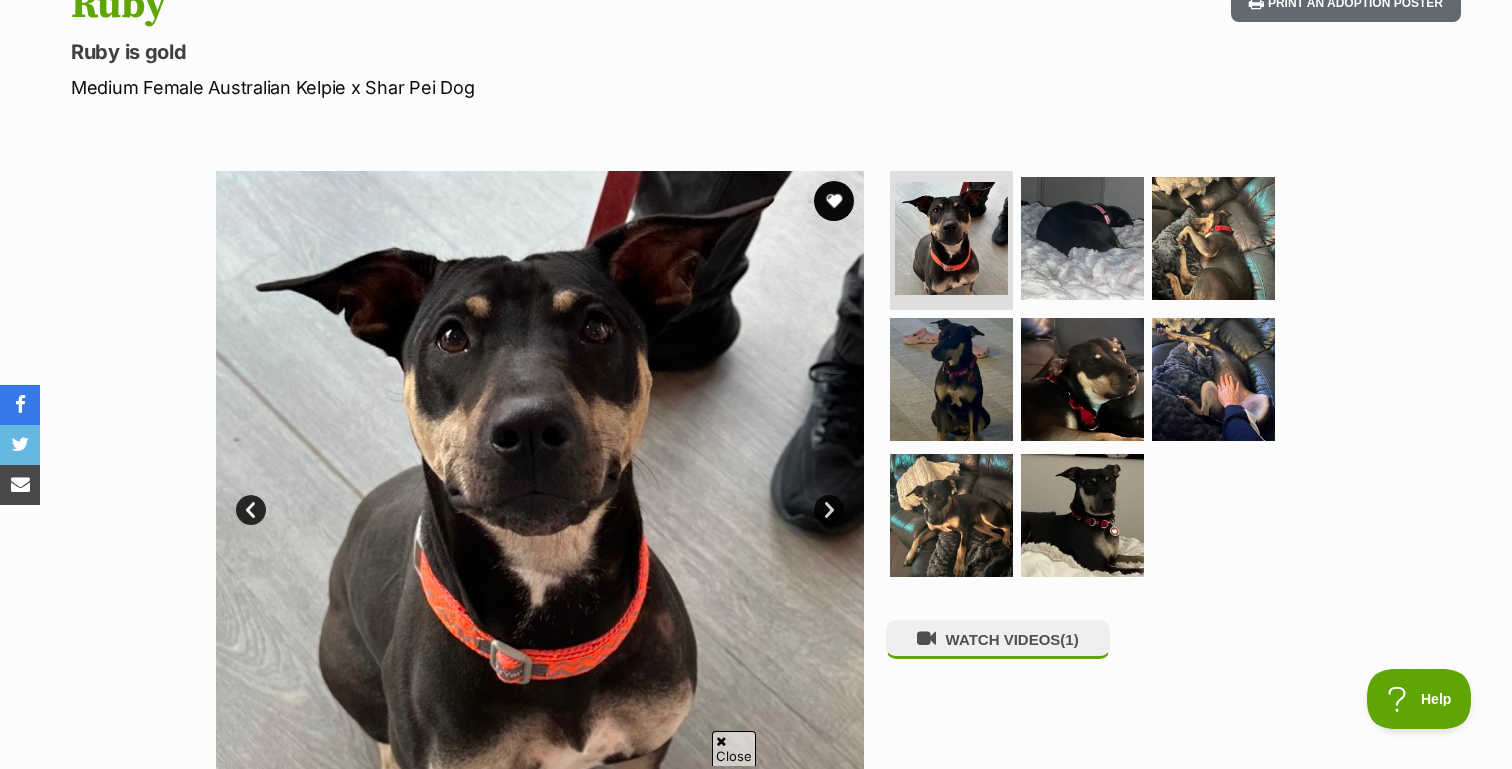 click on "Next" at bounding box center [829, 510] 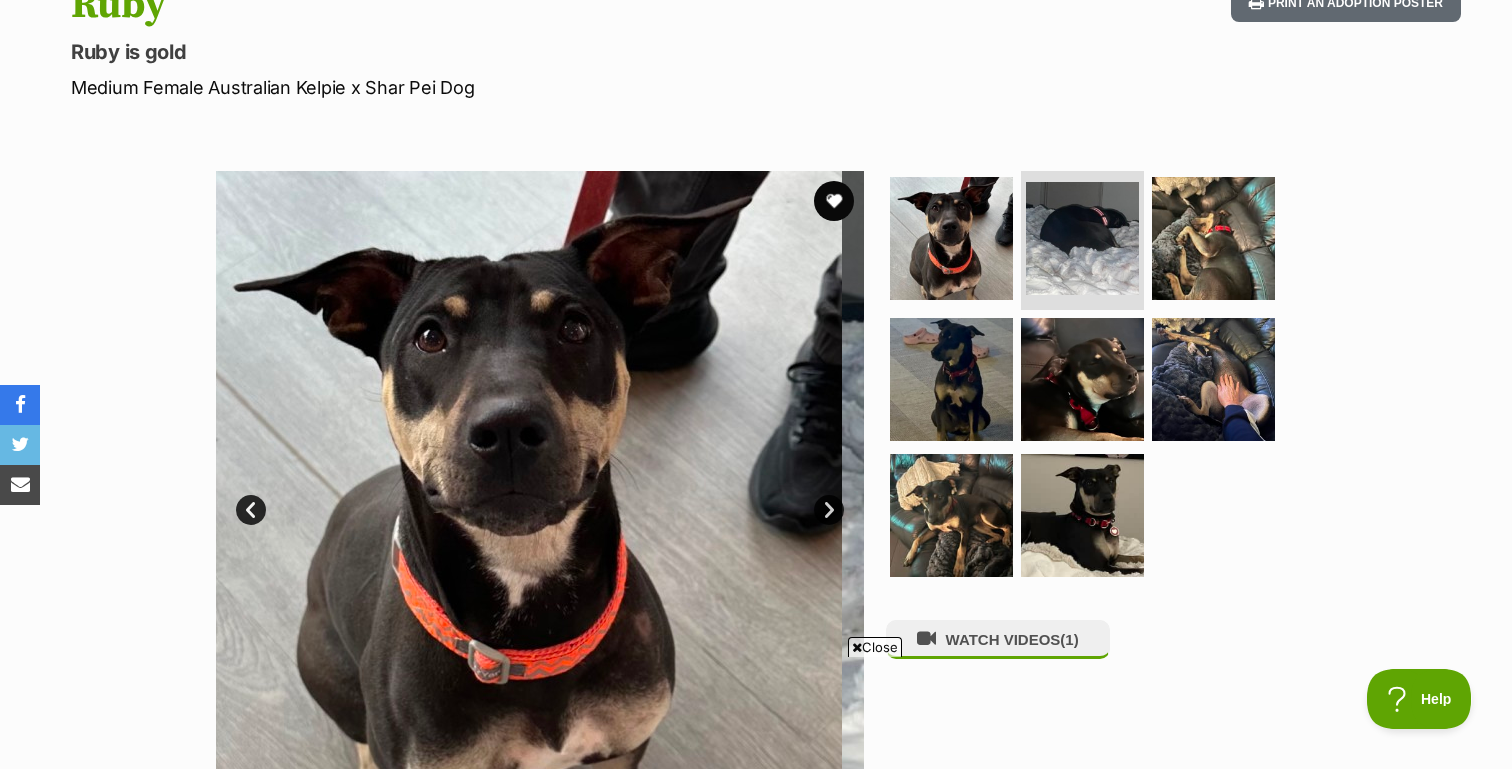 scroll, scrollTop: 0, scrollLeft: 0, axis: both 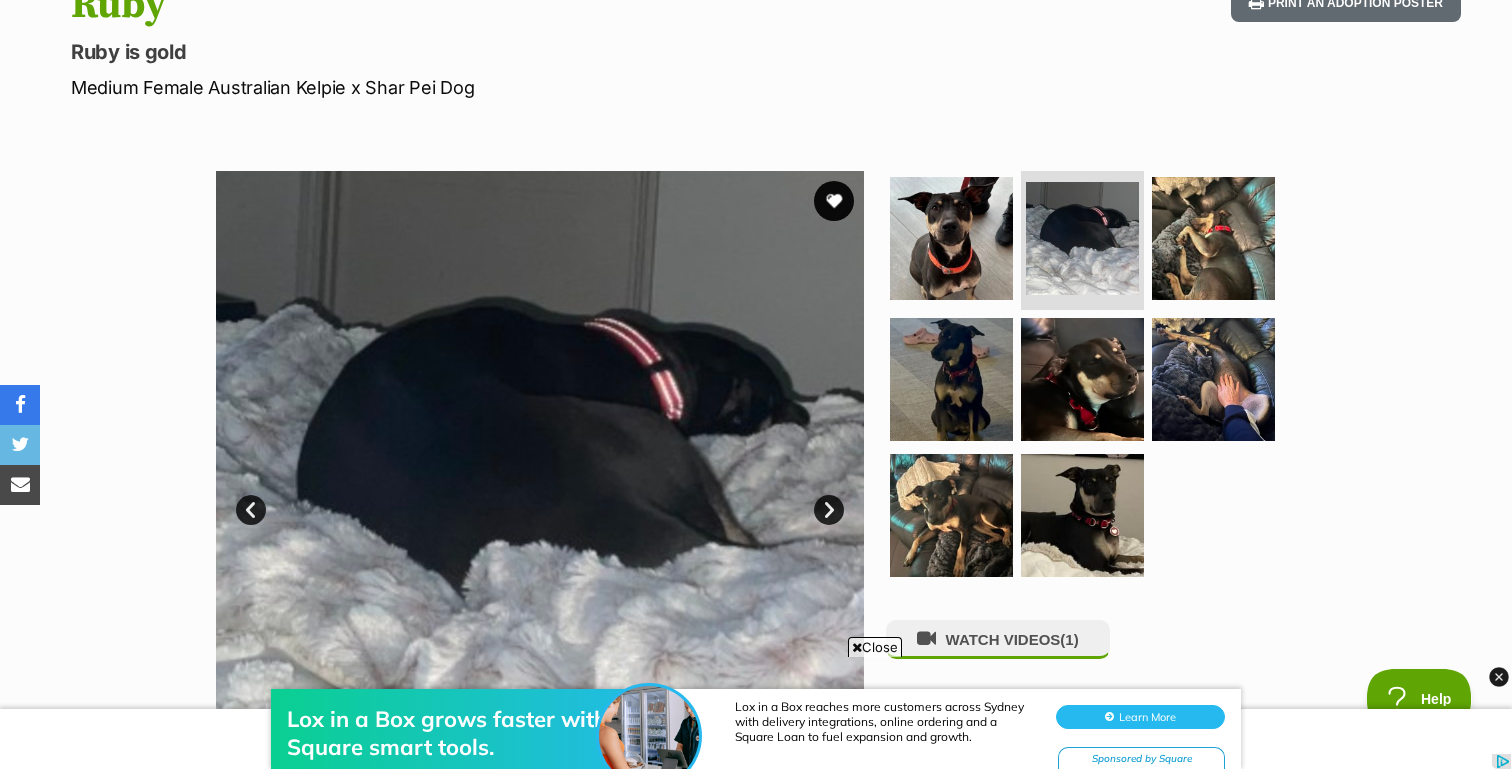 click on "Next" at bounding box center (829, 510) 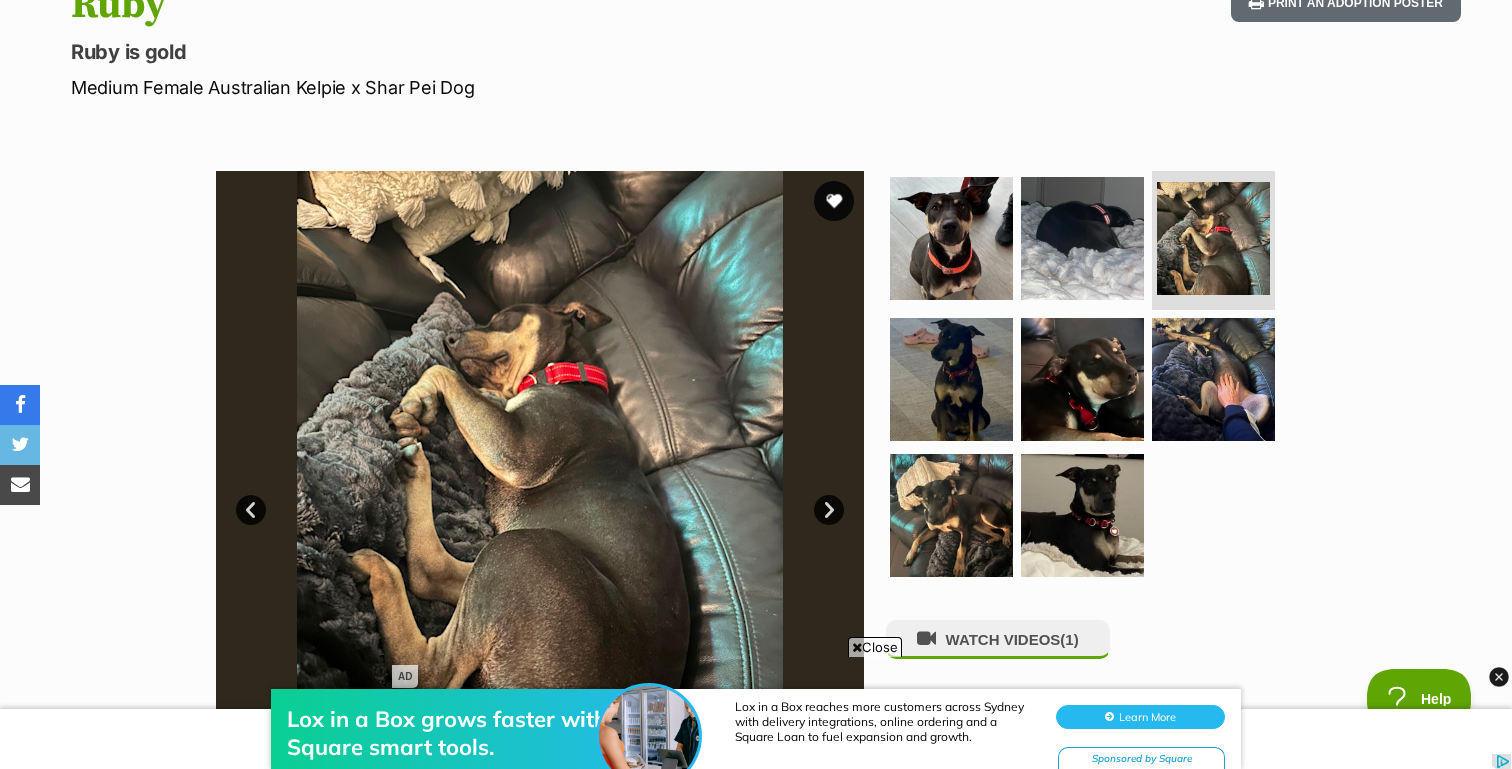 click on "Close" at bounding box center (875, 647) 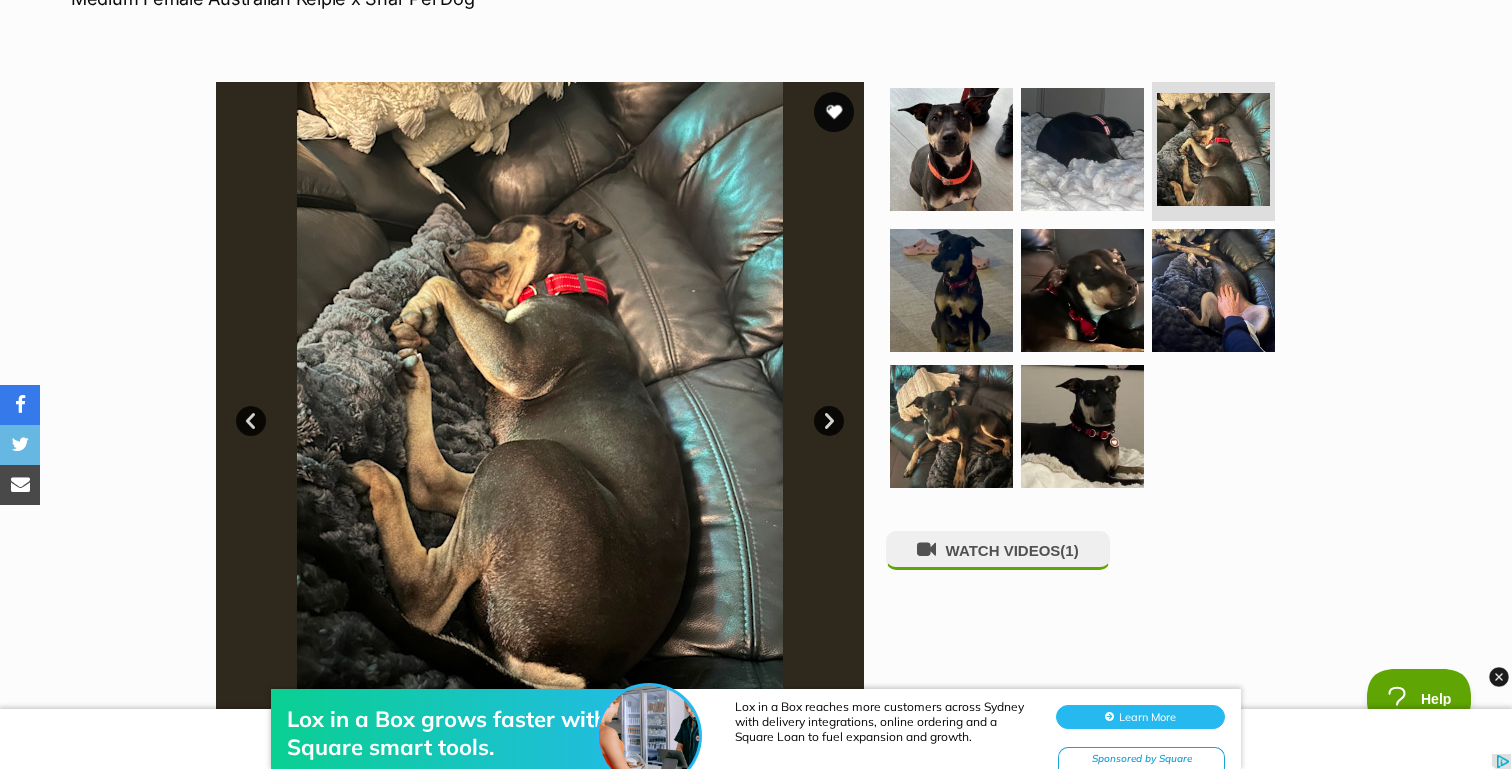 scroll, scrollTop: 338, scrollLeft: 0, axis: vertical 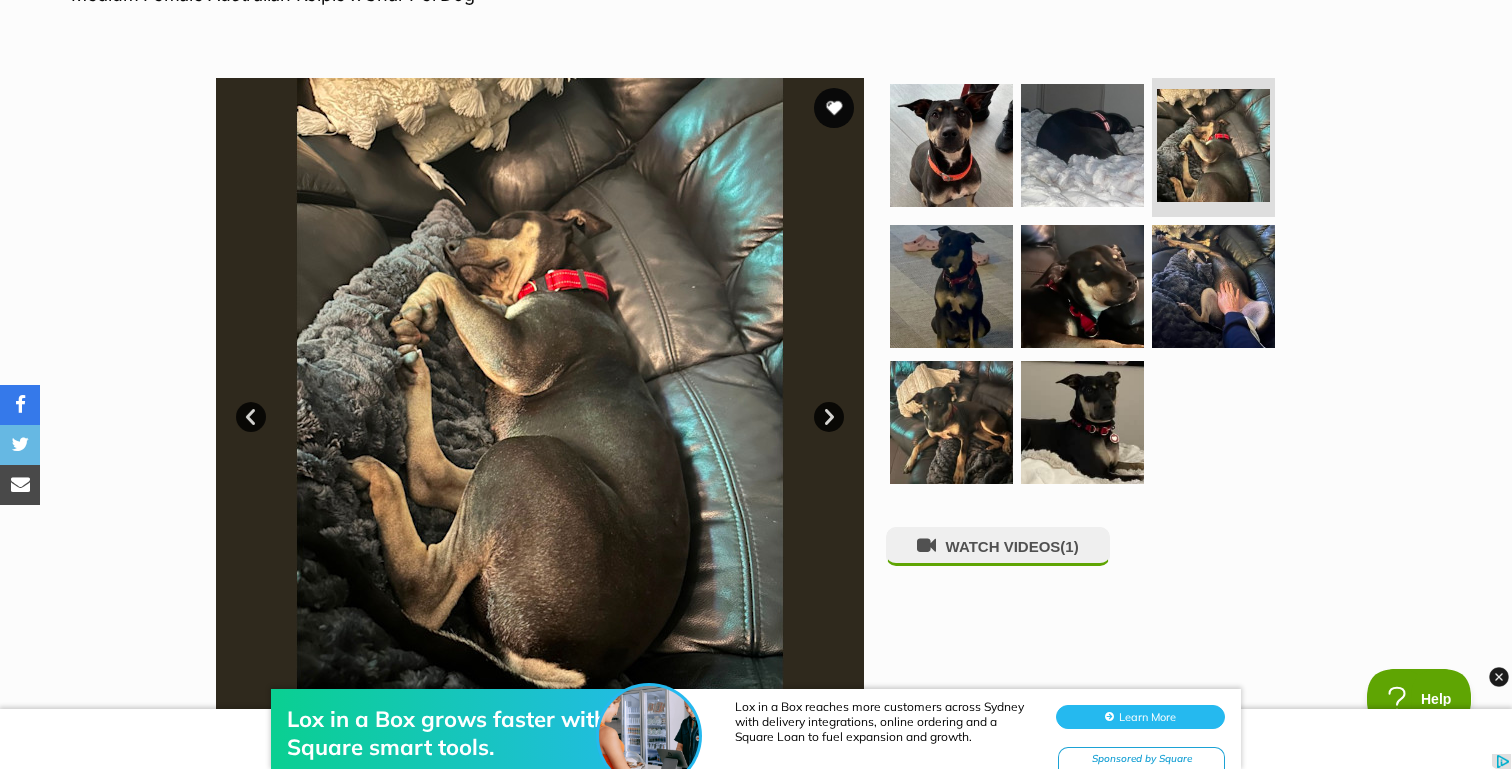 click on "Next" at bounding box center (829, 417) 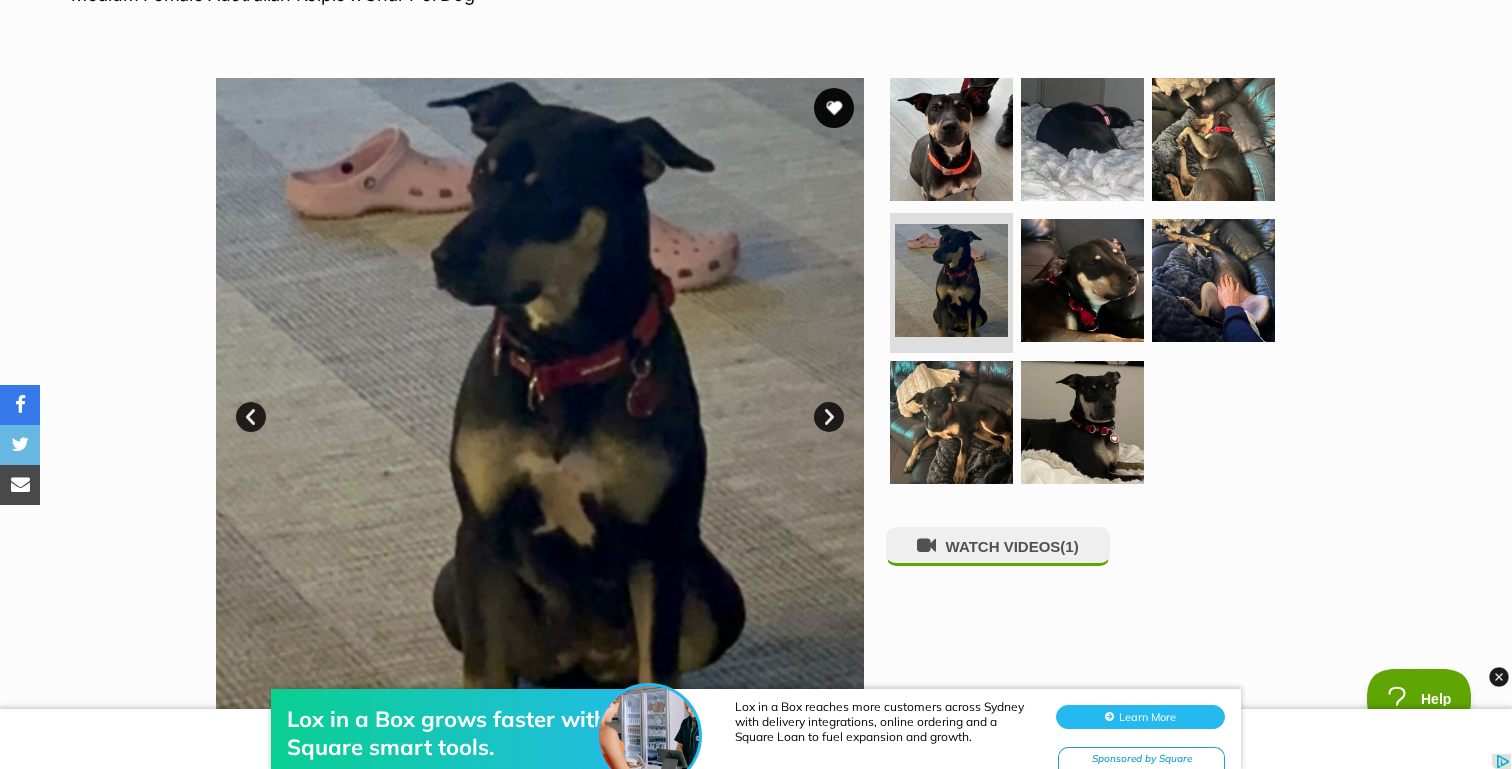 click on "Next" at bounding box center (829, 417) 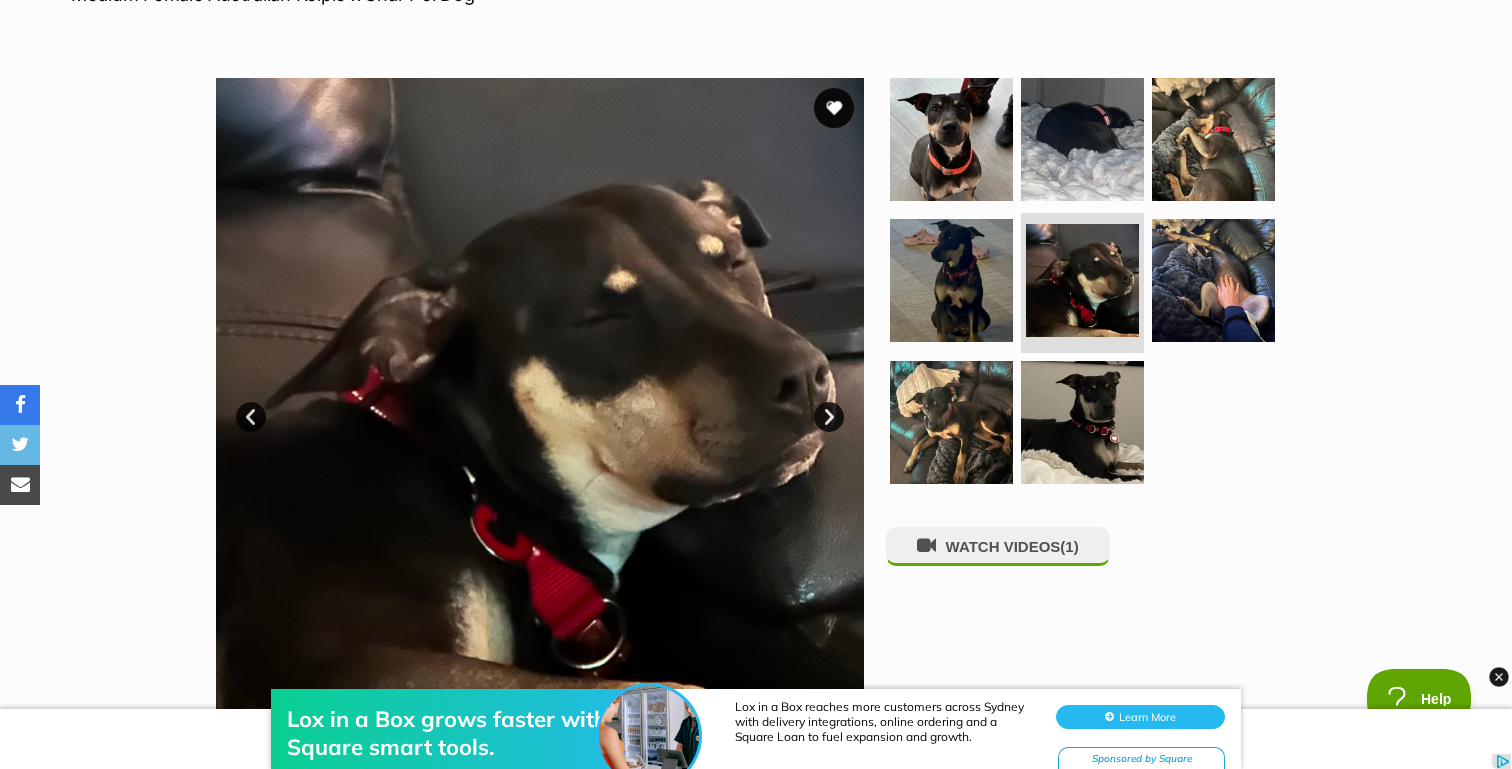 click on "Next" at bounding box center [829, 417] 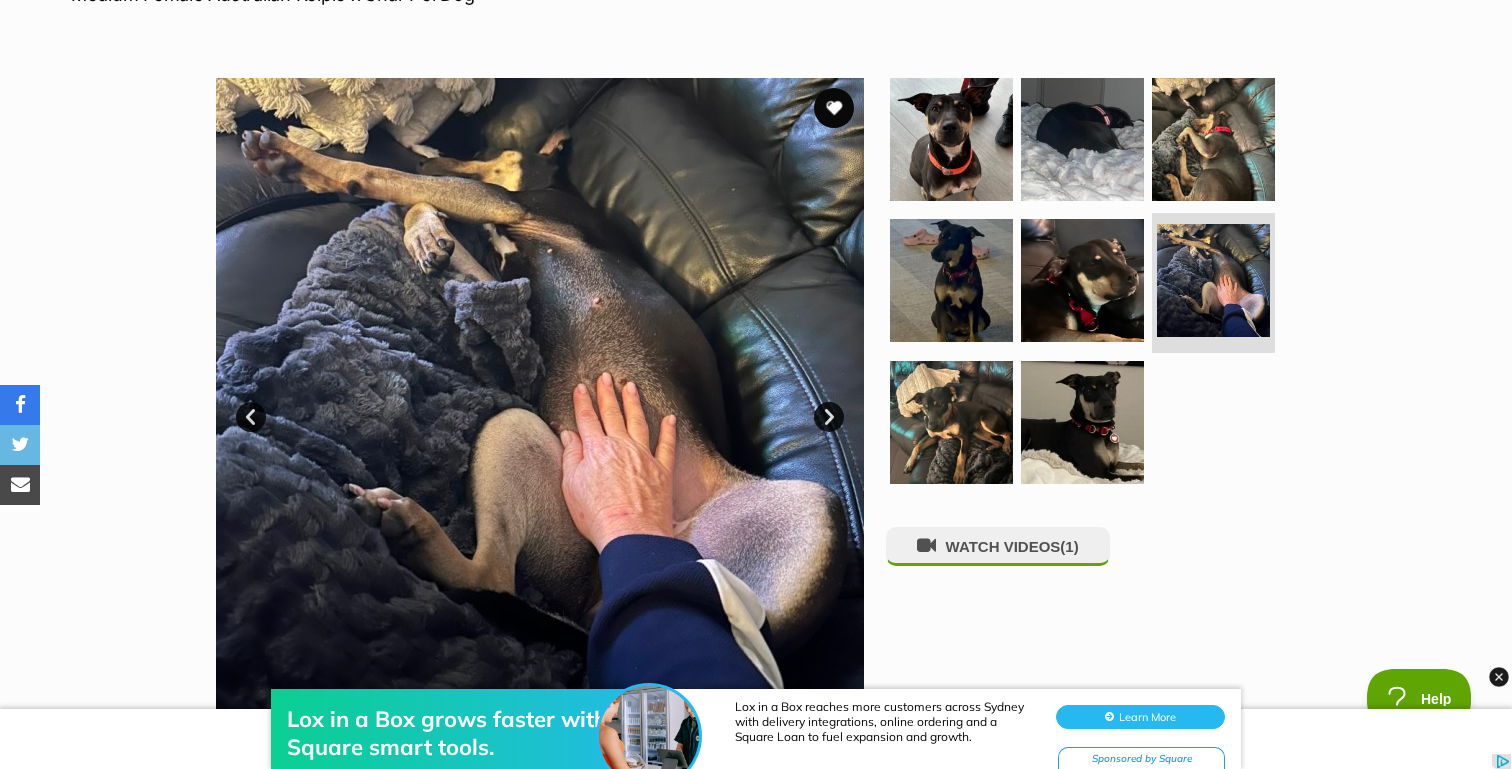 click on "Next" at bounding box center [829, 417] 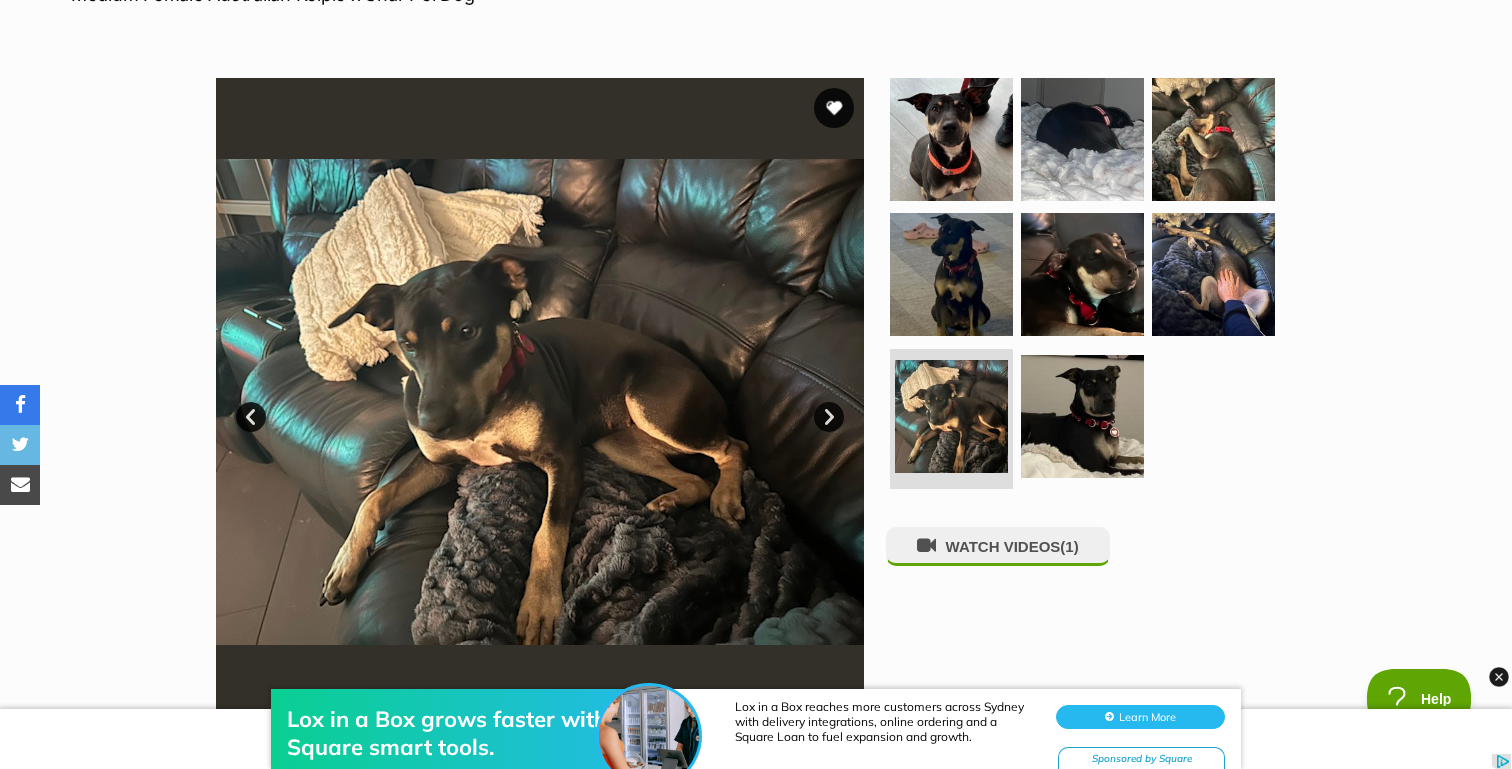 click on "Next" at bounding box center [829, 417] 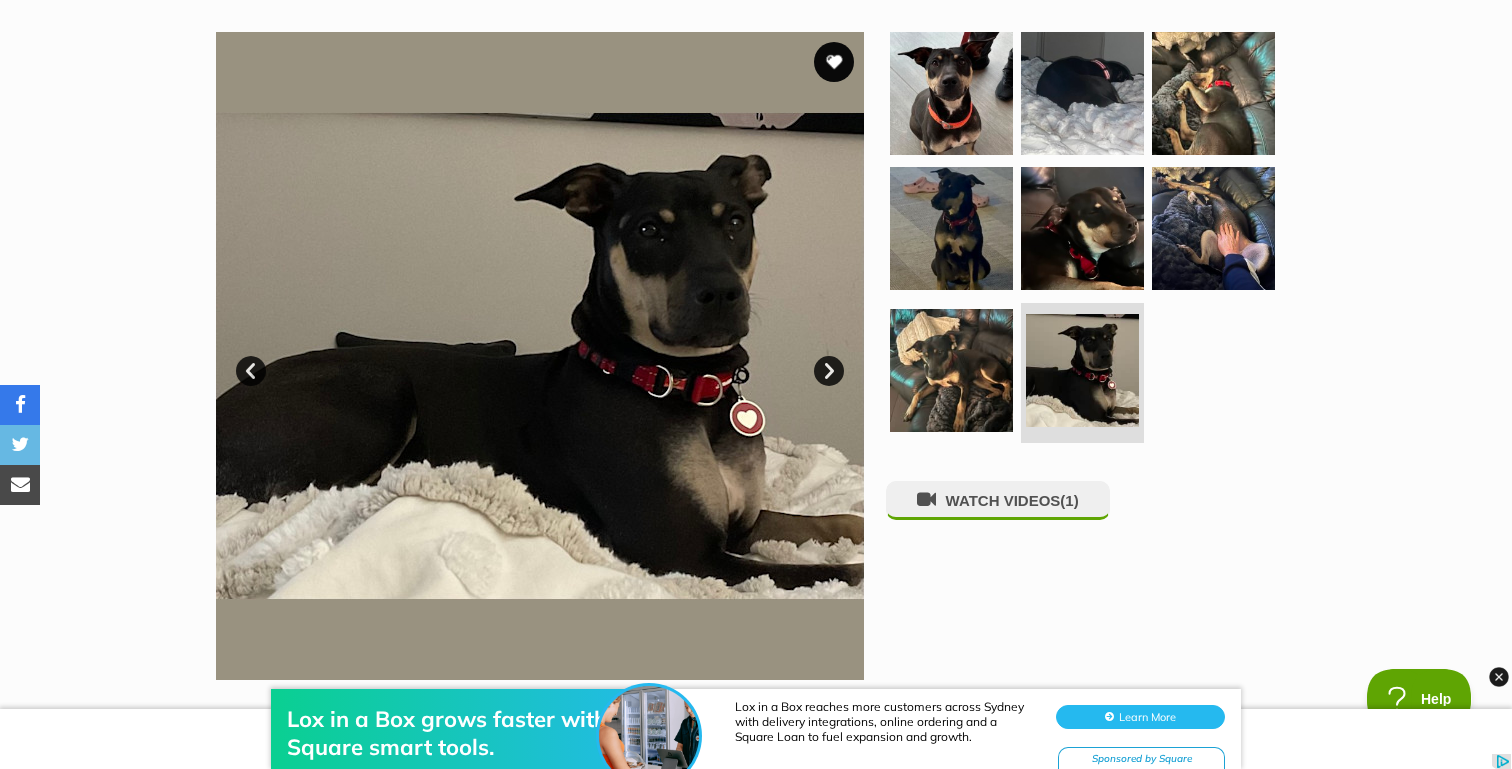 scroll, scrollTop: 380, scrollLeft: 0, axis: vertical 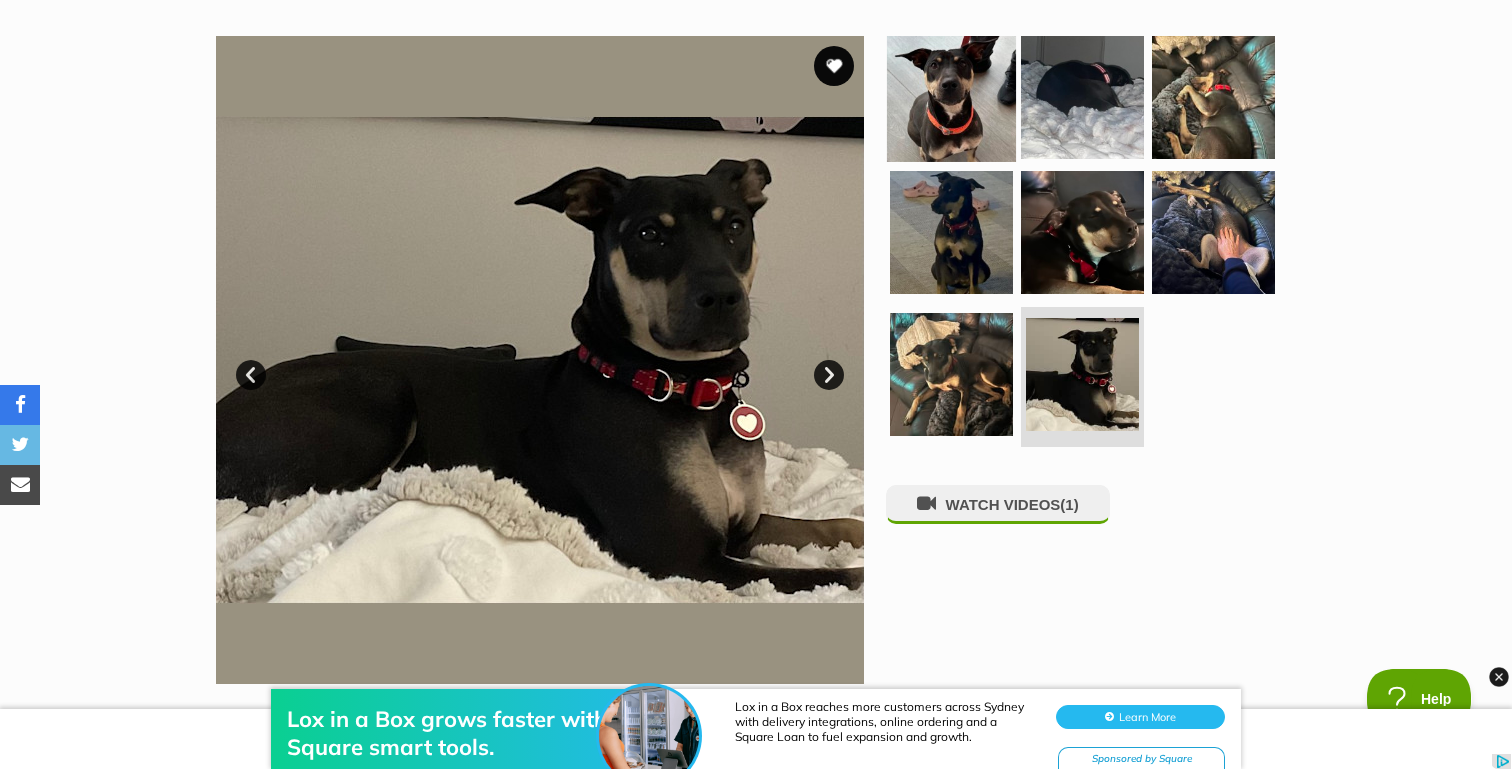 click at bounding box center [951, 96] 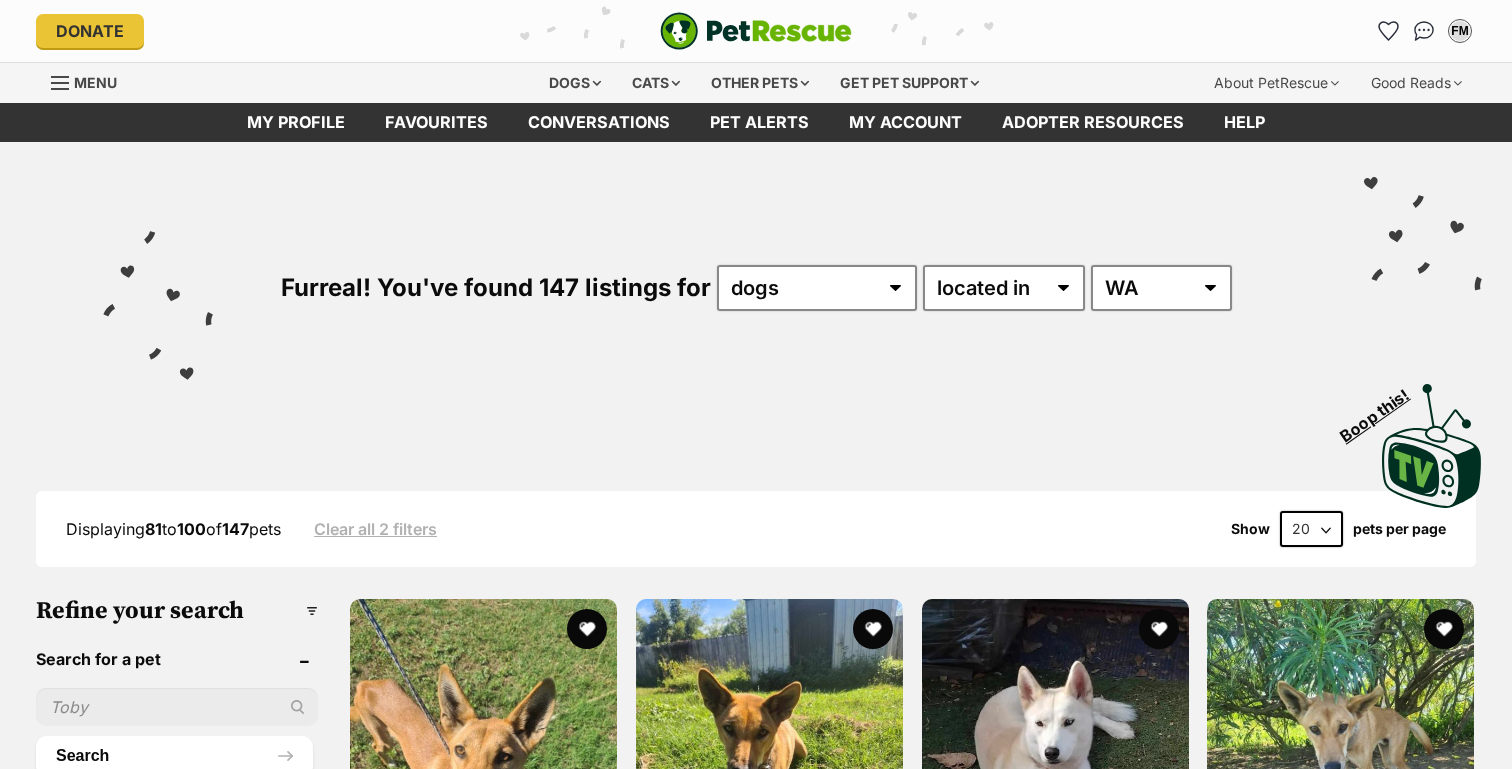 scroll, scrollTop: 0, scrollLeft: 0, axis: both 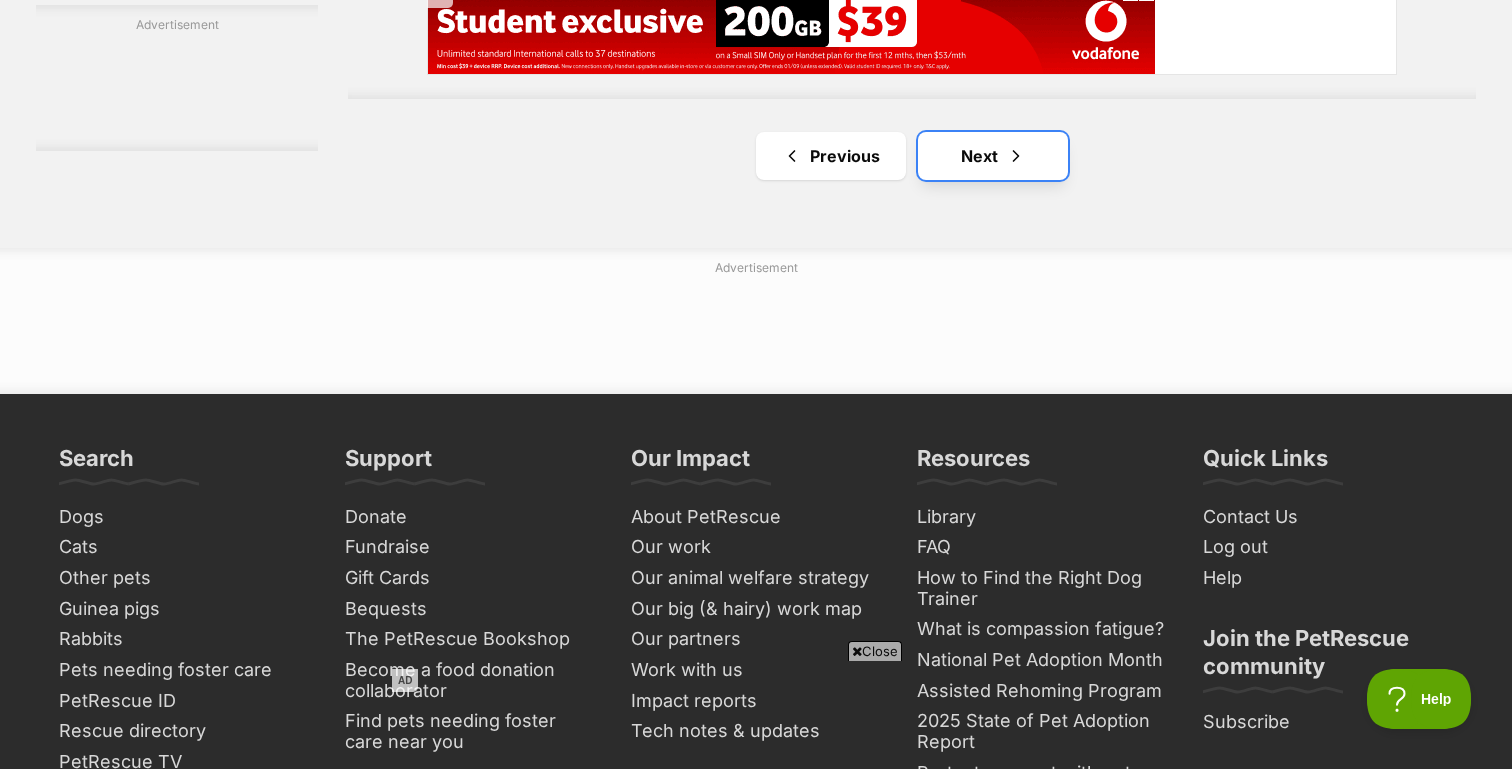 click on "Next" at bounding box center [993, 156] 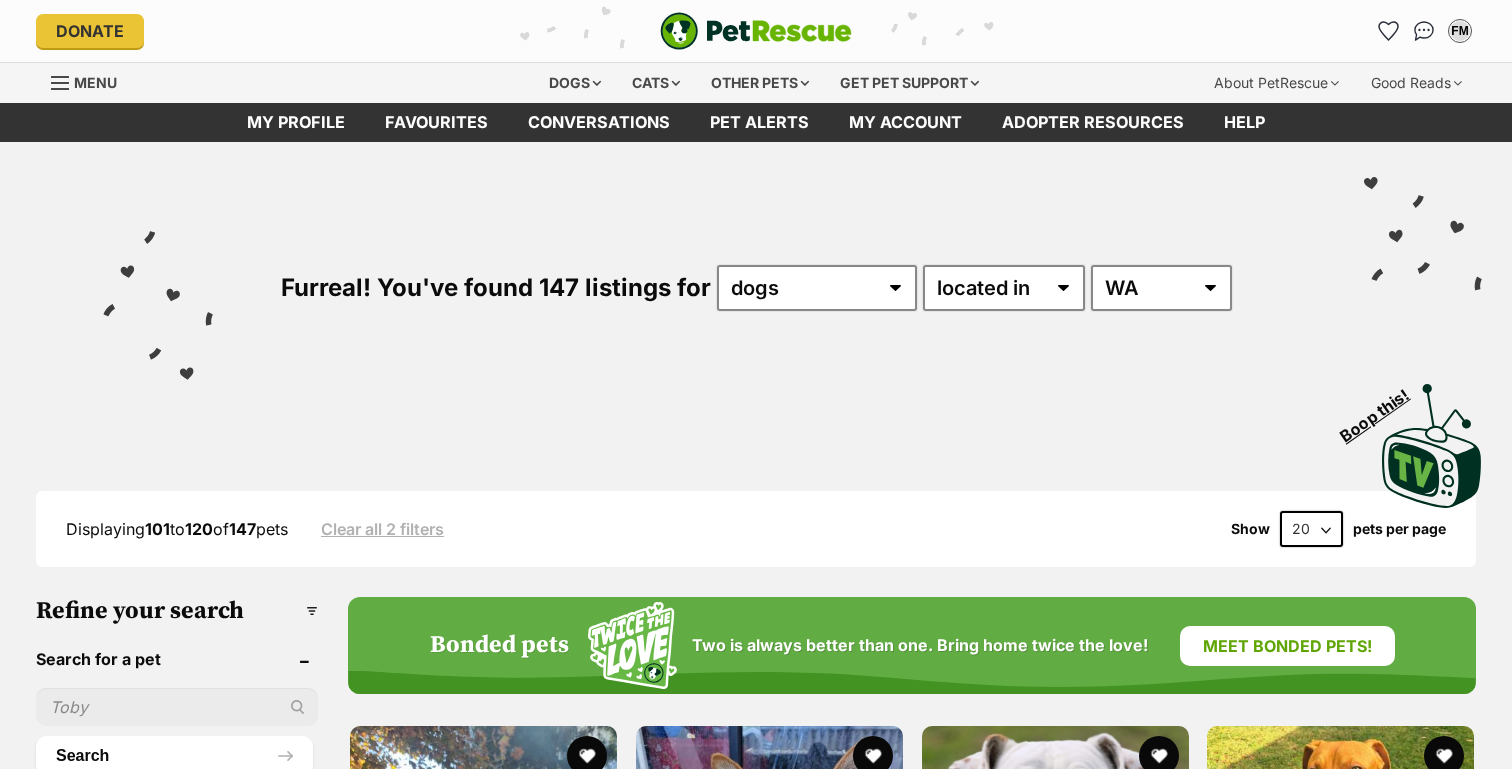scroll, scrollTop: 0, scrollLeft: 0, axis: both 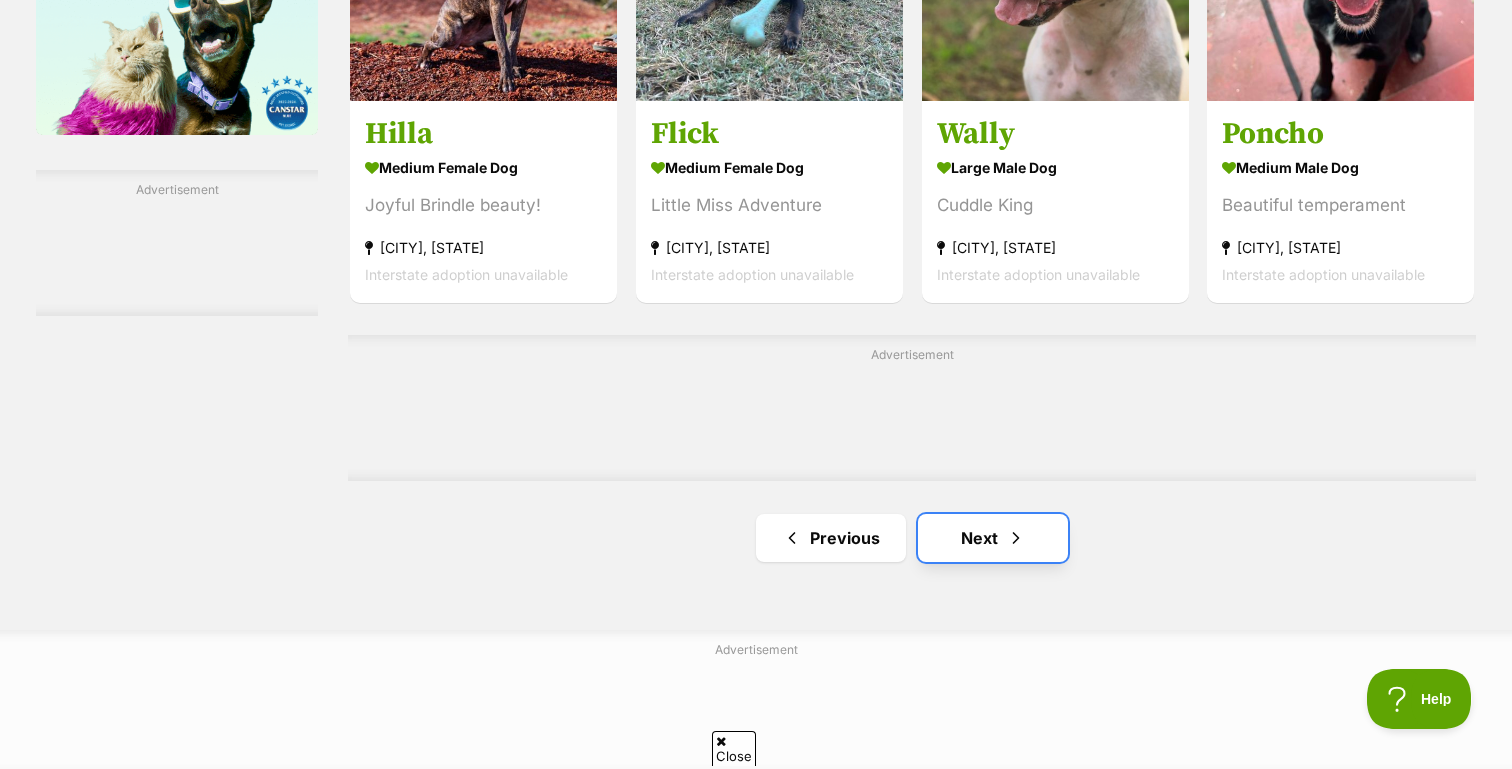 click on "Next" at bounding box center [993, 538] 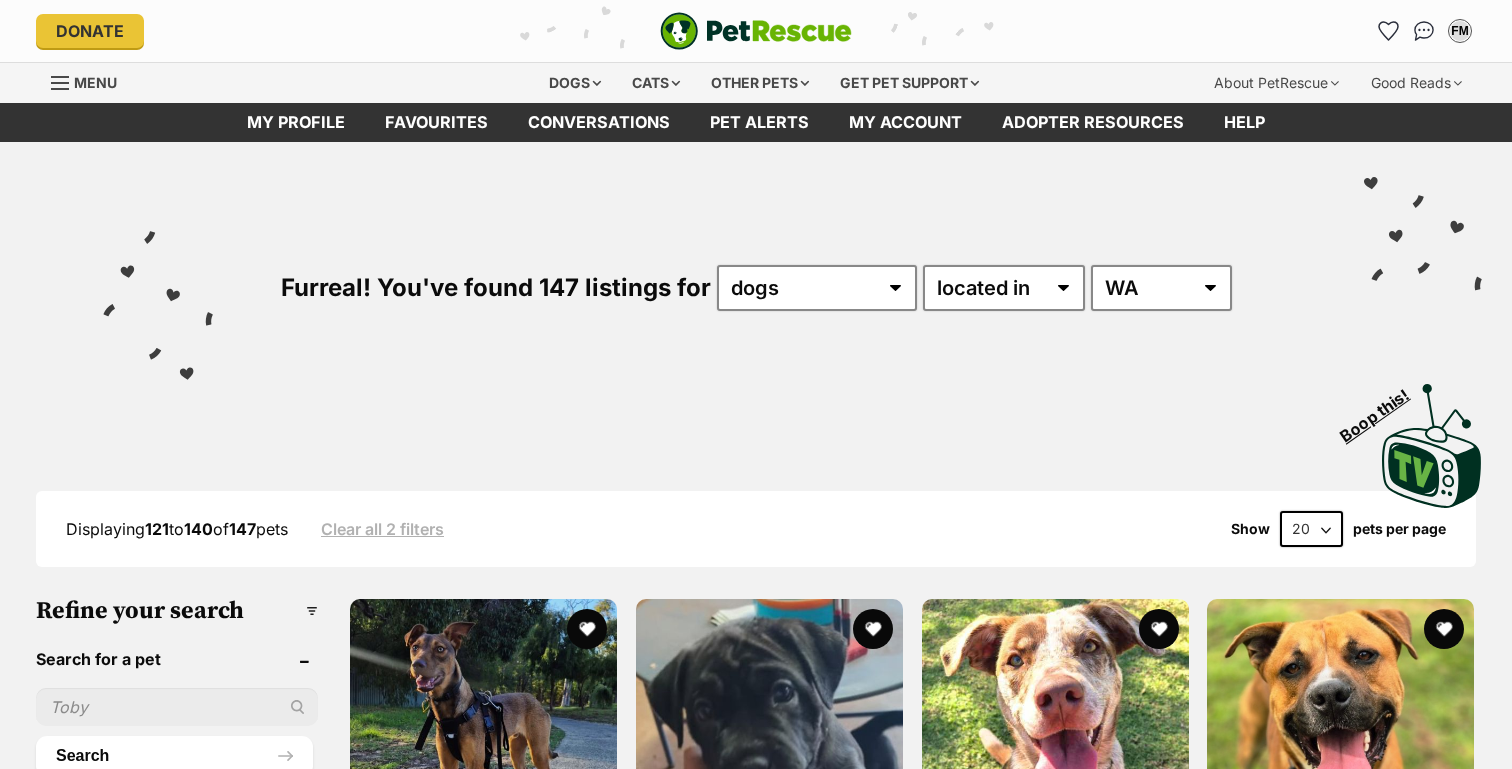 scroll, scrollTop: 0, scrollLeft: 0, axis: both 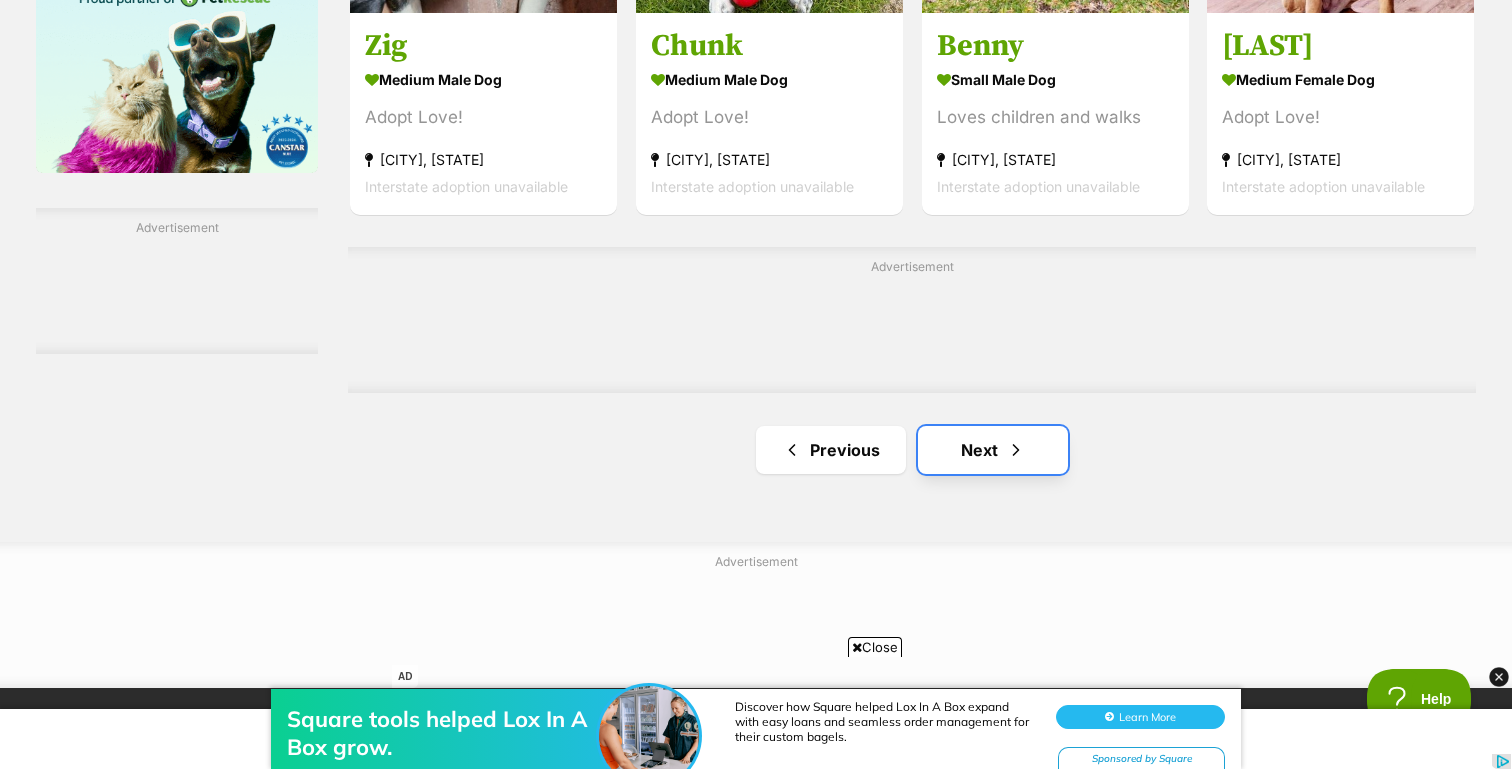 click at bounding box center (1016, 450) 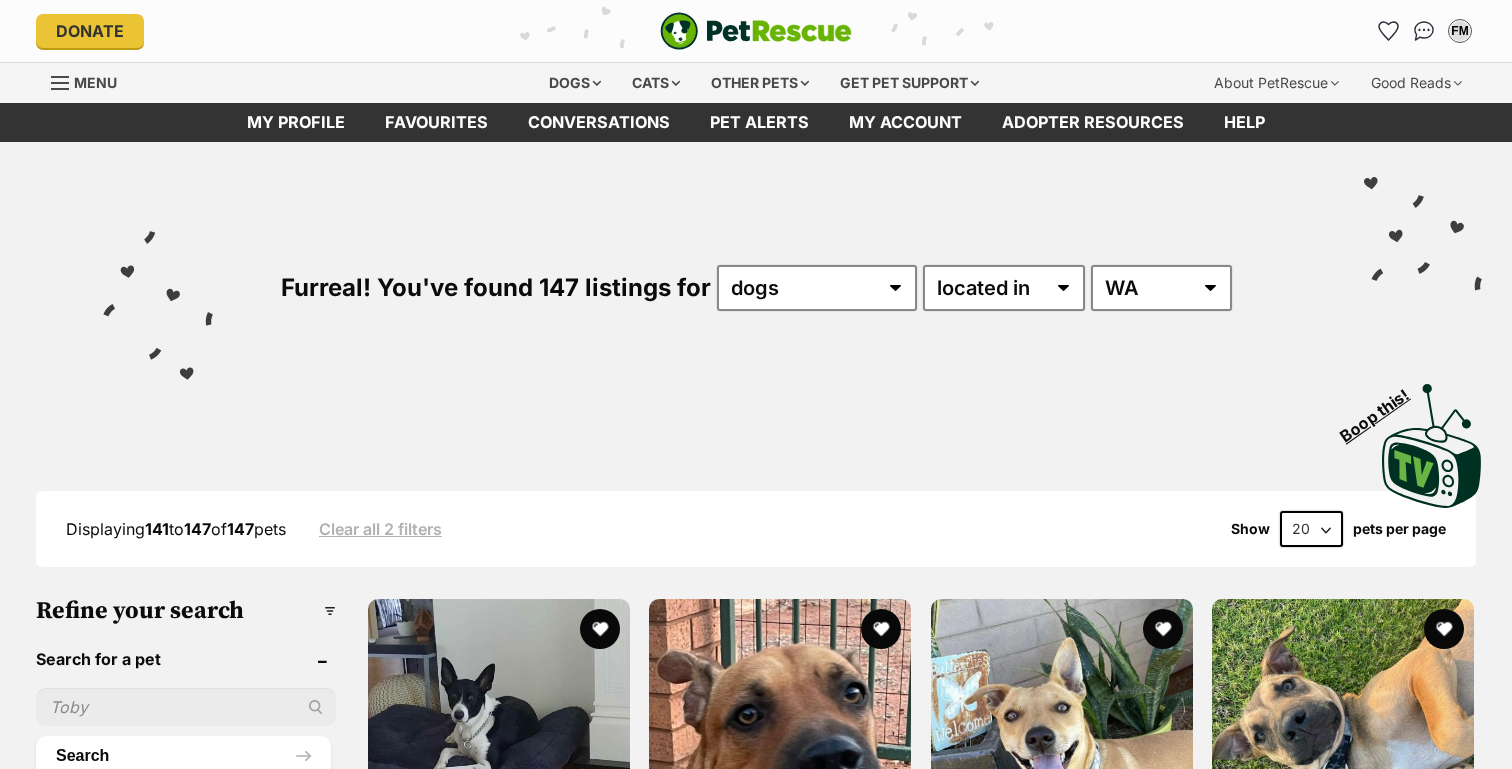 scroll, scrollTop: 42, scrollLeft: 0, axis: vertical 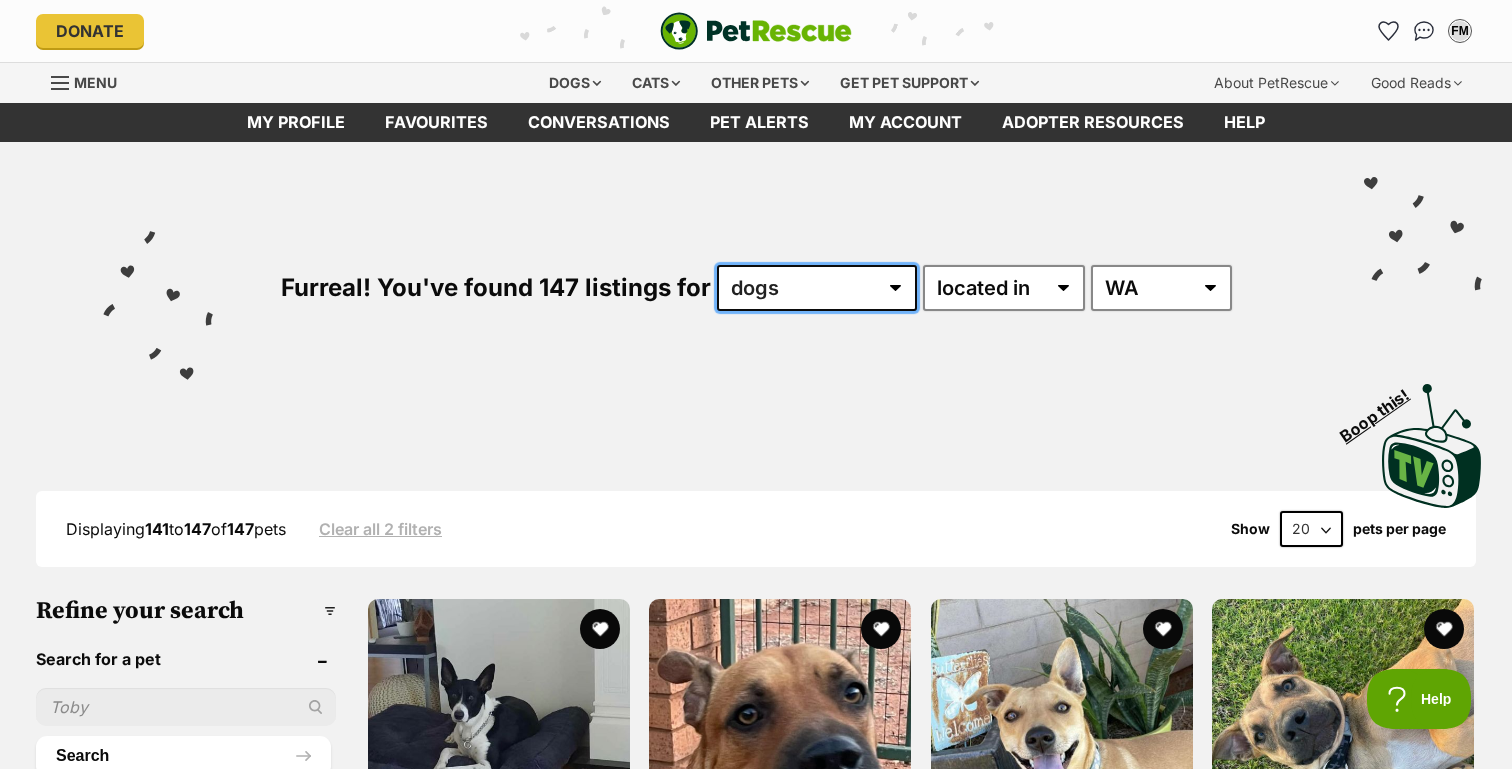 click on "any type of pet
cats
dogs
other pets" at bounding box center (817, 288) 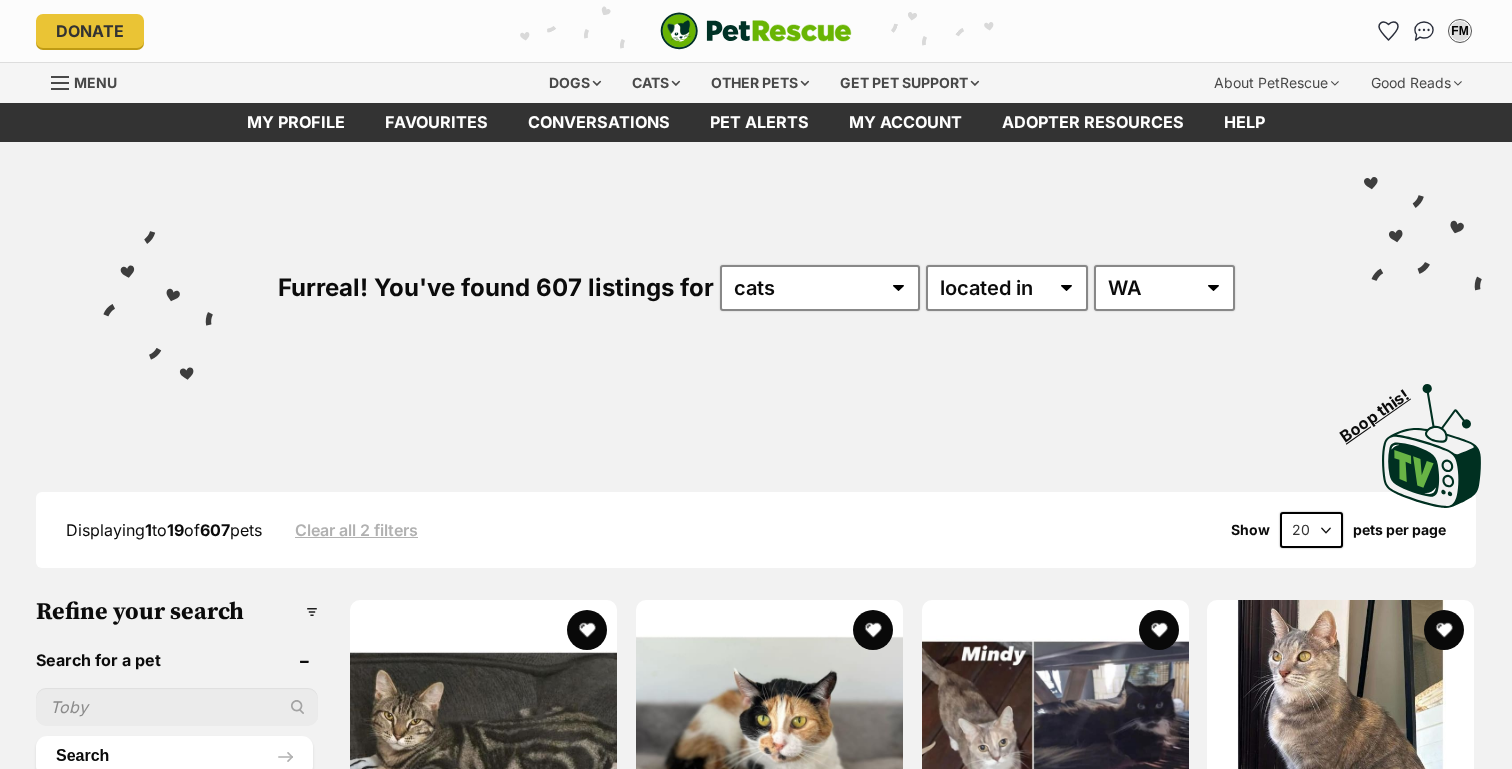 scroll, scrollTop: 0, scrollLeft: 0, axis: both 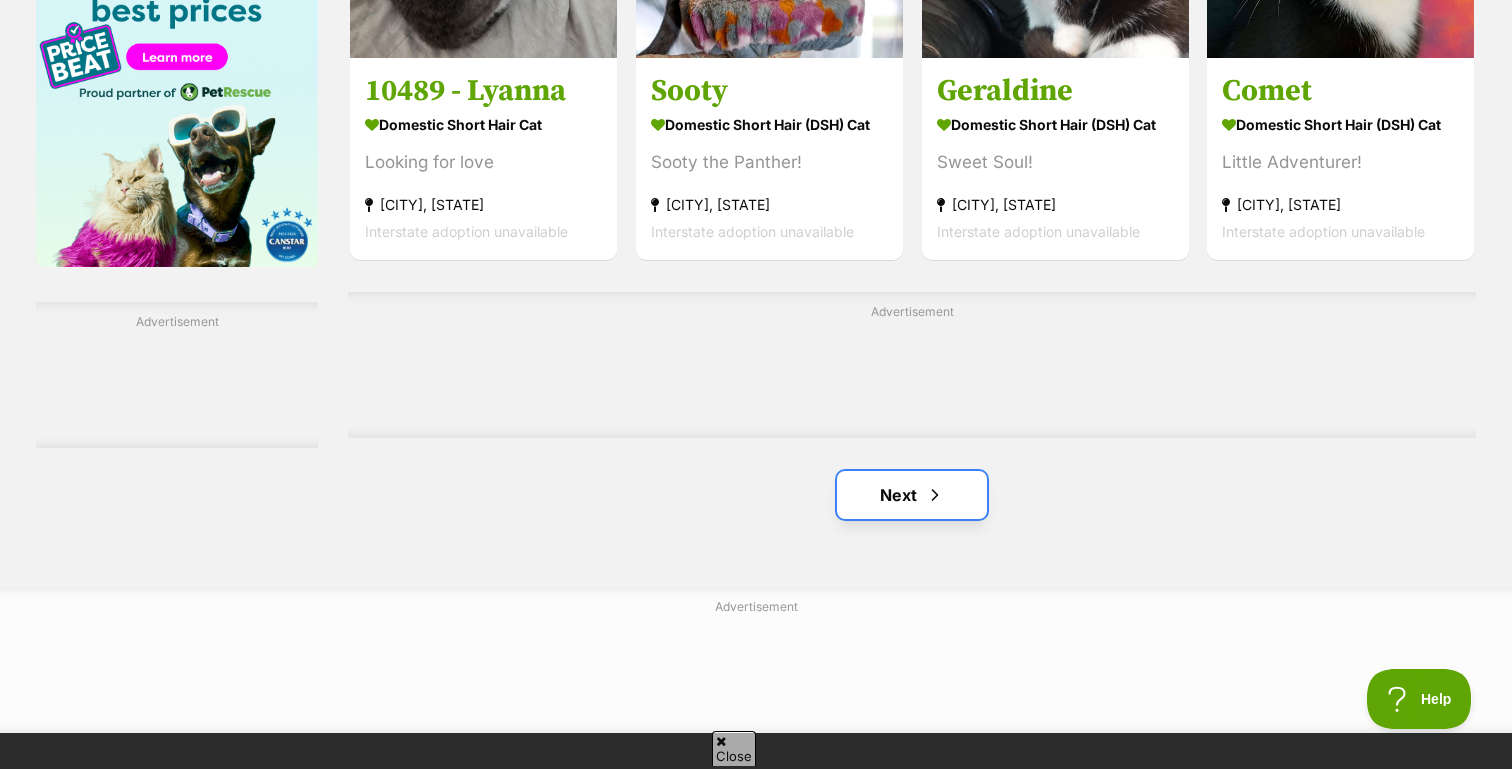 click on "Next" at bounding box center (912, 495) 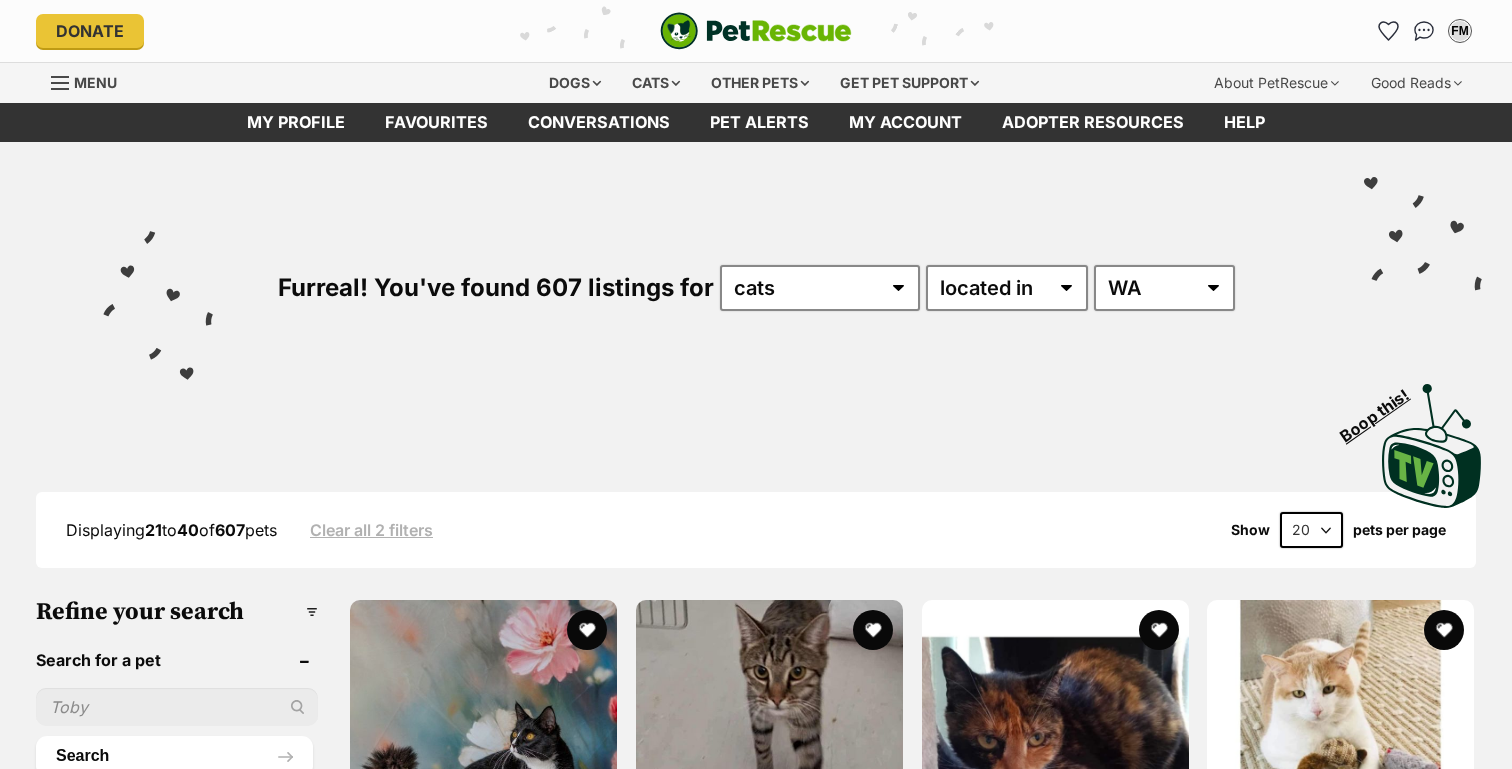 scroll, scrollTop: 19, scrollLeft: 0, axis: vertical 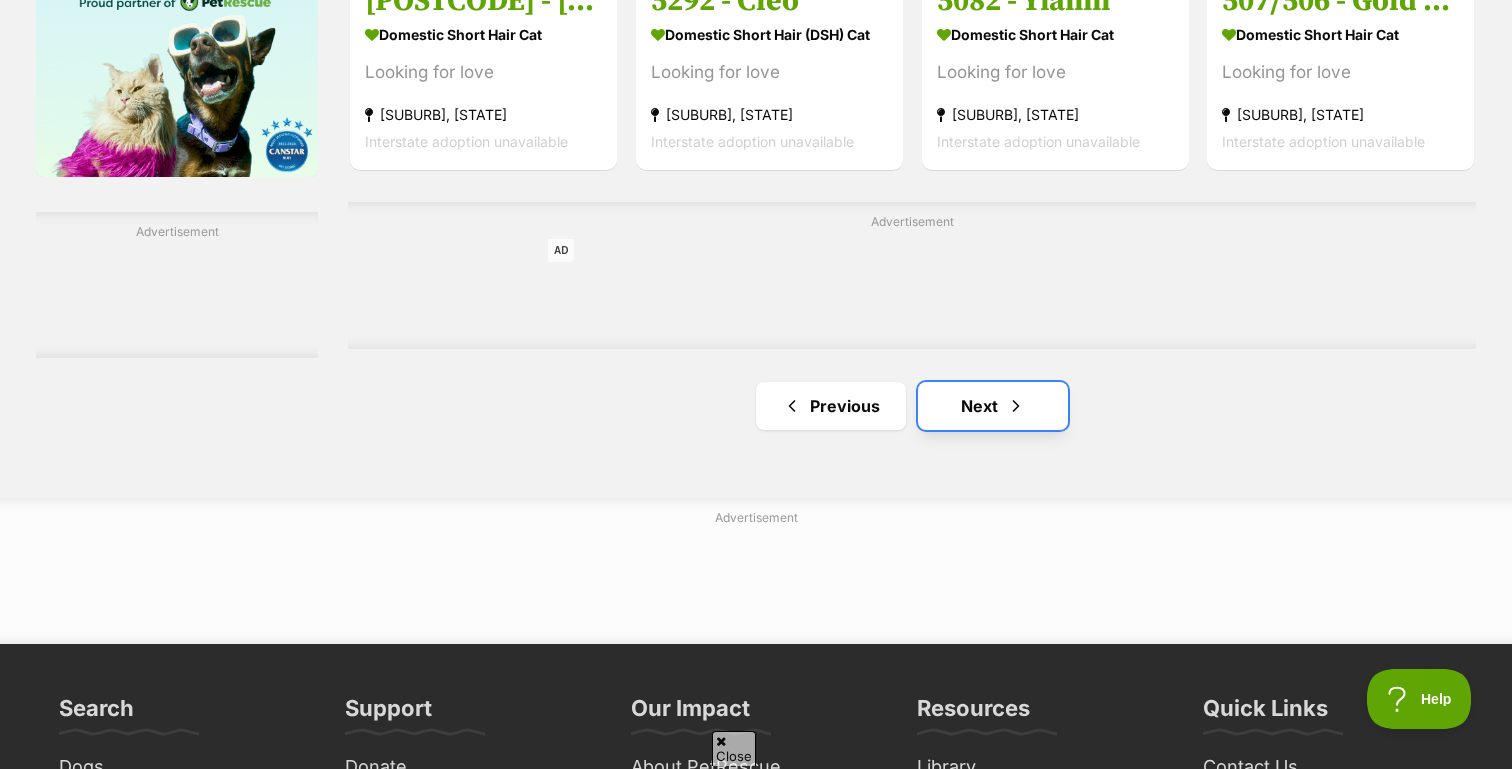 click on "Next" at bounding box center (993, 406) 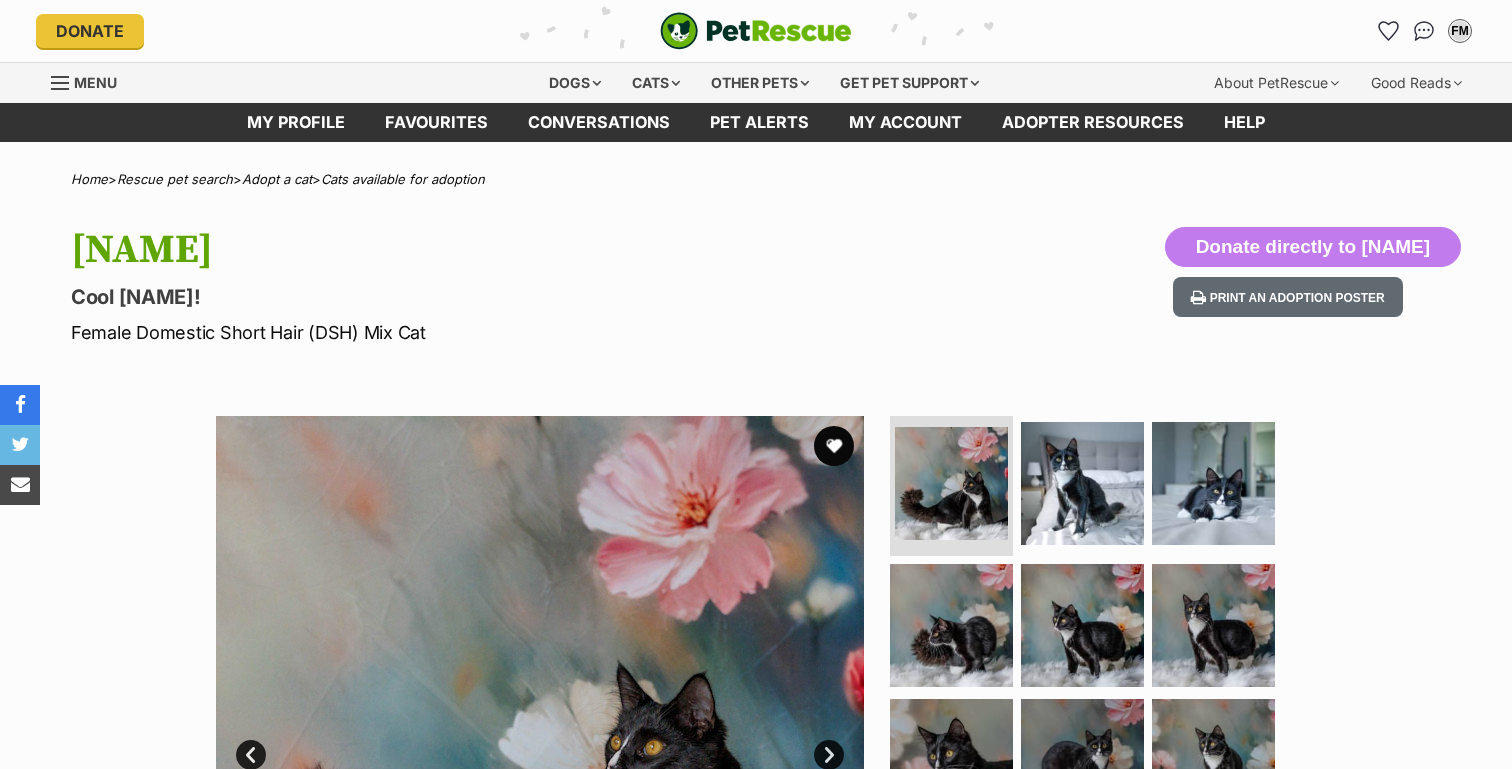 scroll, scrollTop: 0, scrollLeft: 0, axis: both 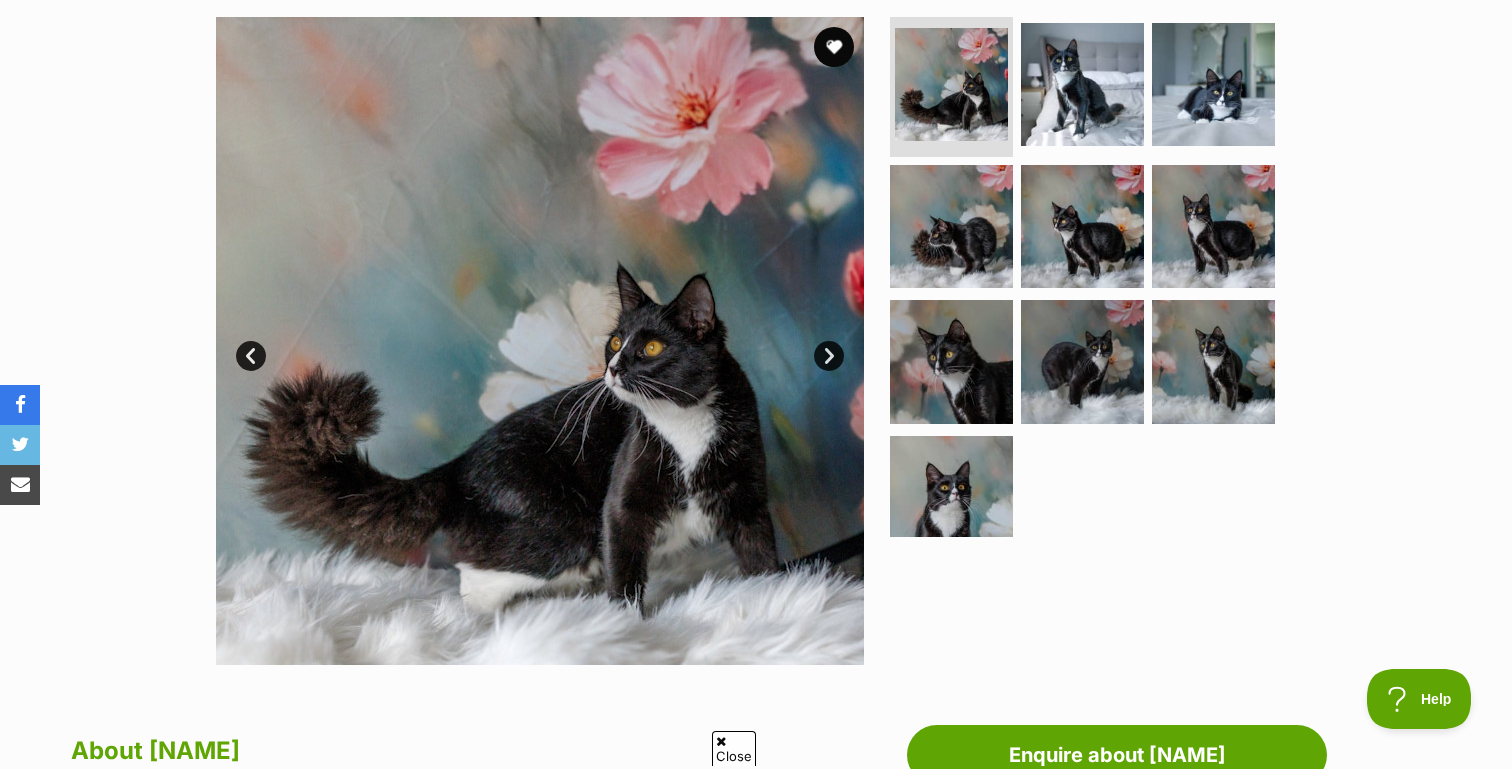 click on "Next" at bounding box center [829, 356] 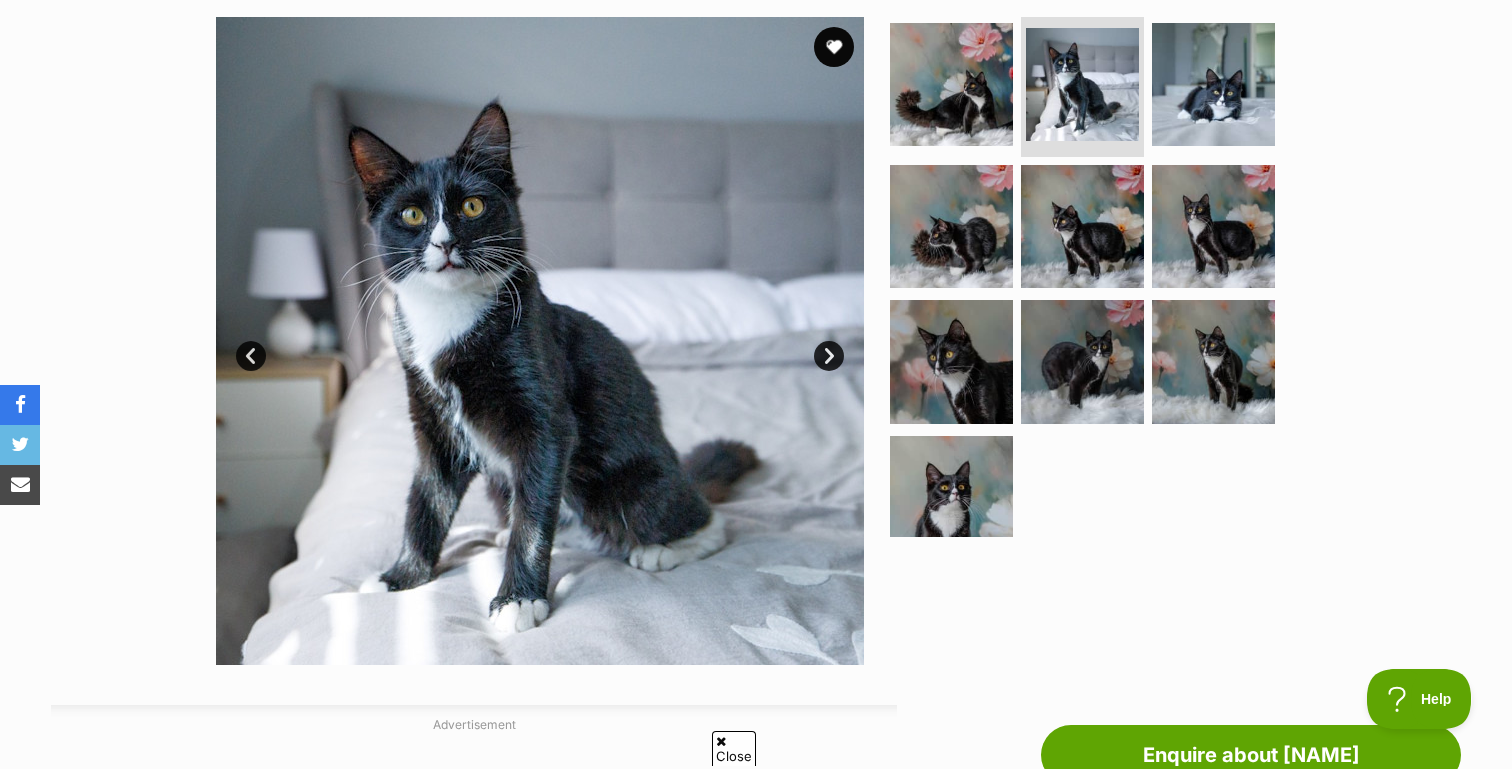 click on "Next" at bounding box center (829, 356) 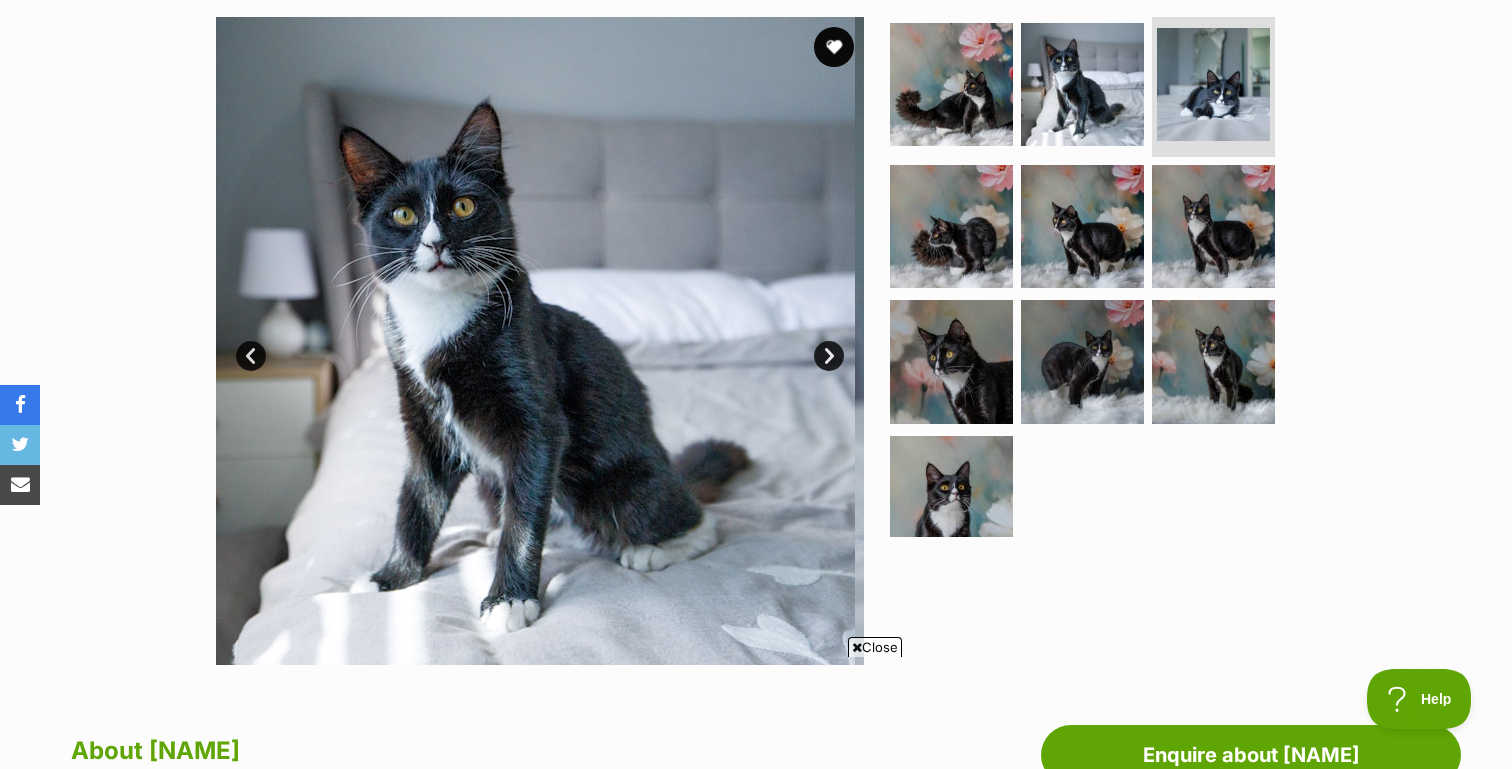 scroll, scrollTop: 0, scrollLeft: 0, axis: both 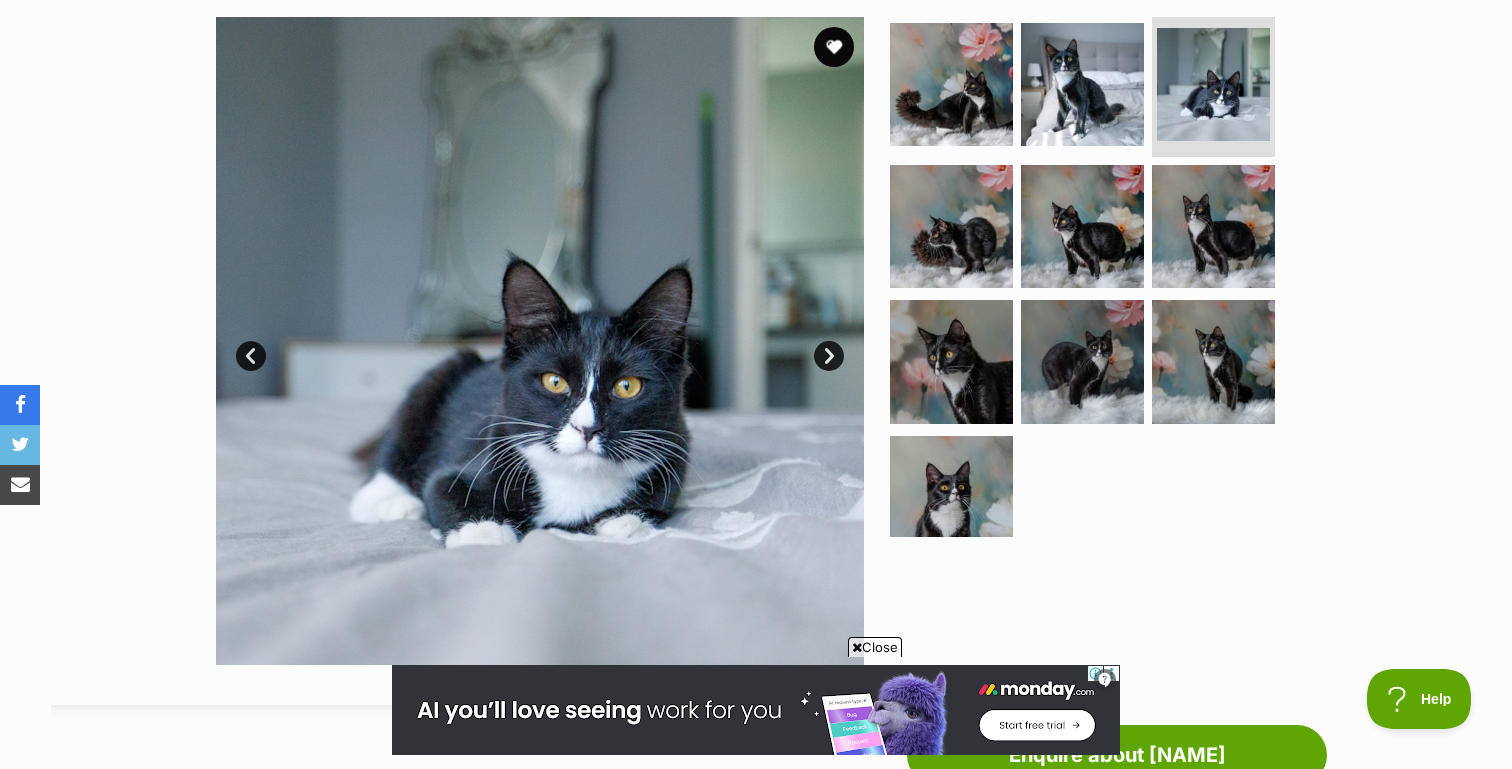 click on "Next" at bounding box center (829, 356) 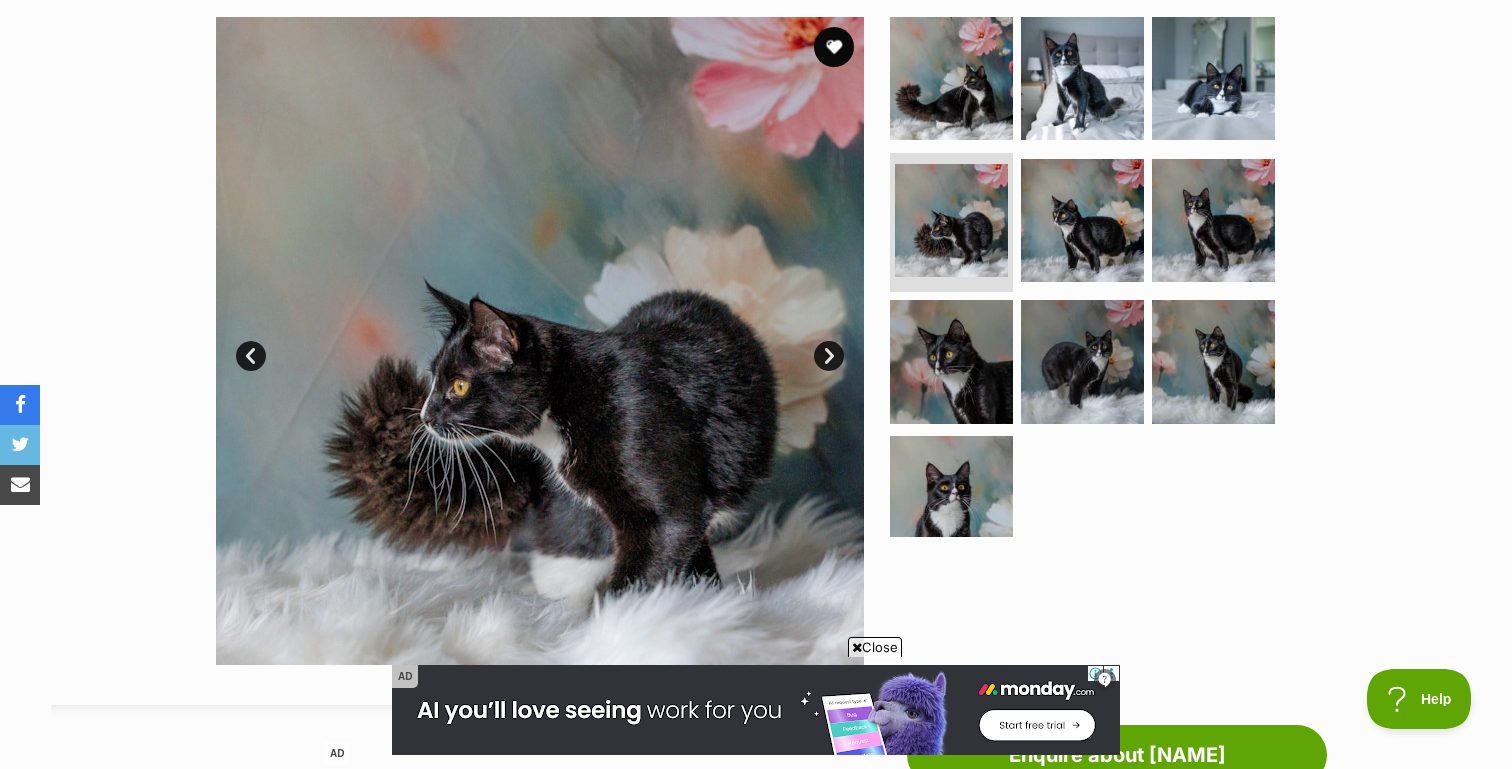 click on "Next" at bounding box center (829, 356) 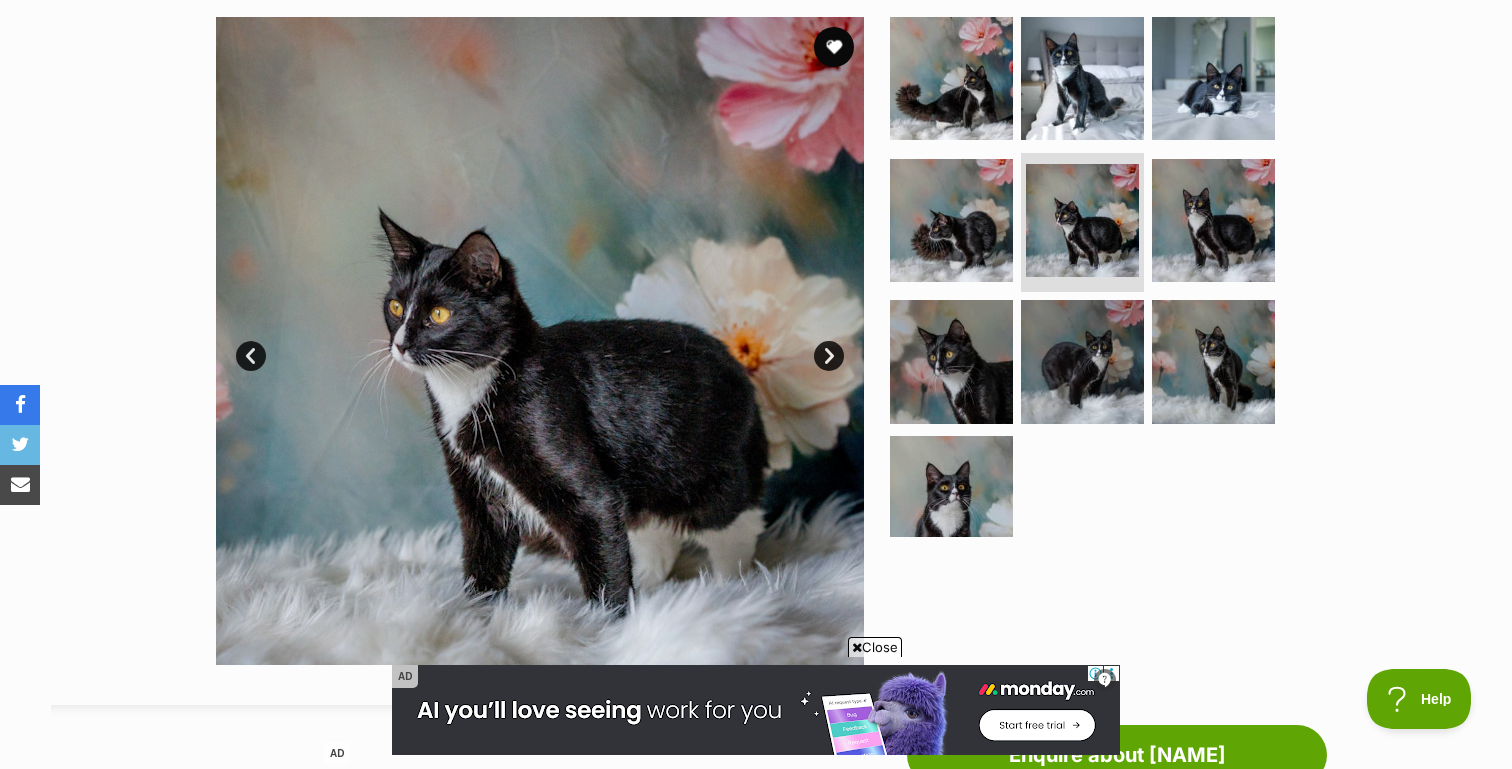 click on "Next" at bounding box center [829, 356] 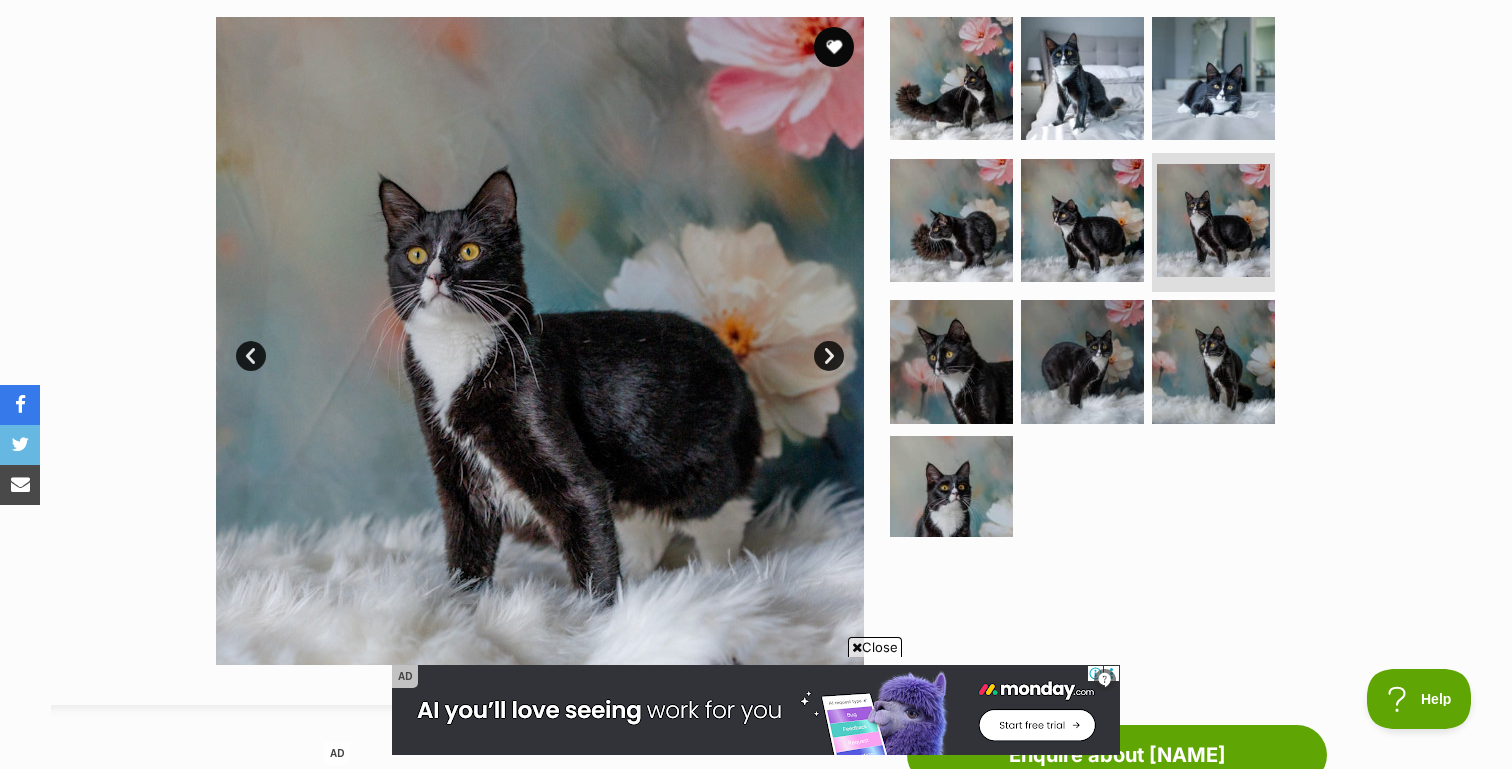 click on "Next" at bounding box center [829, 356] 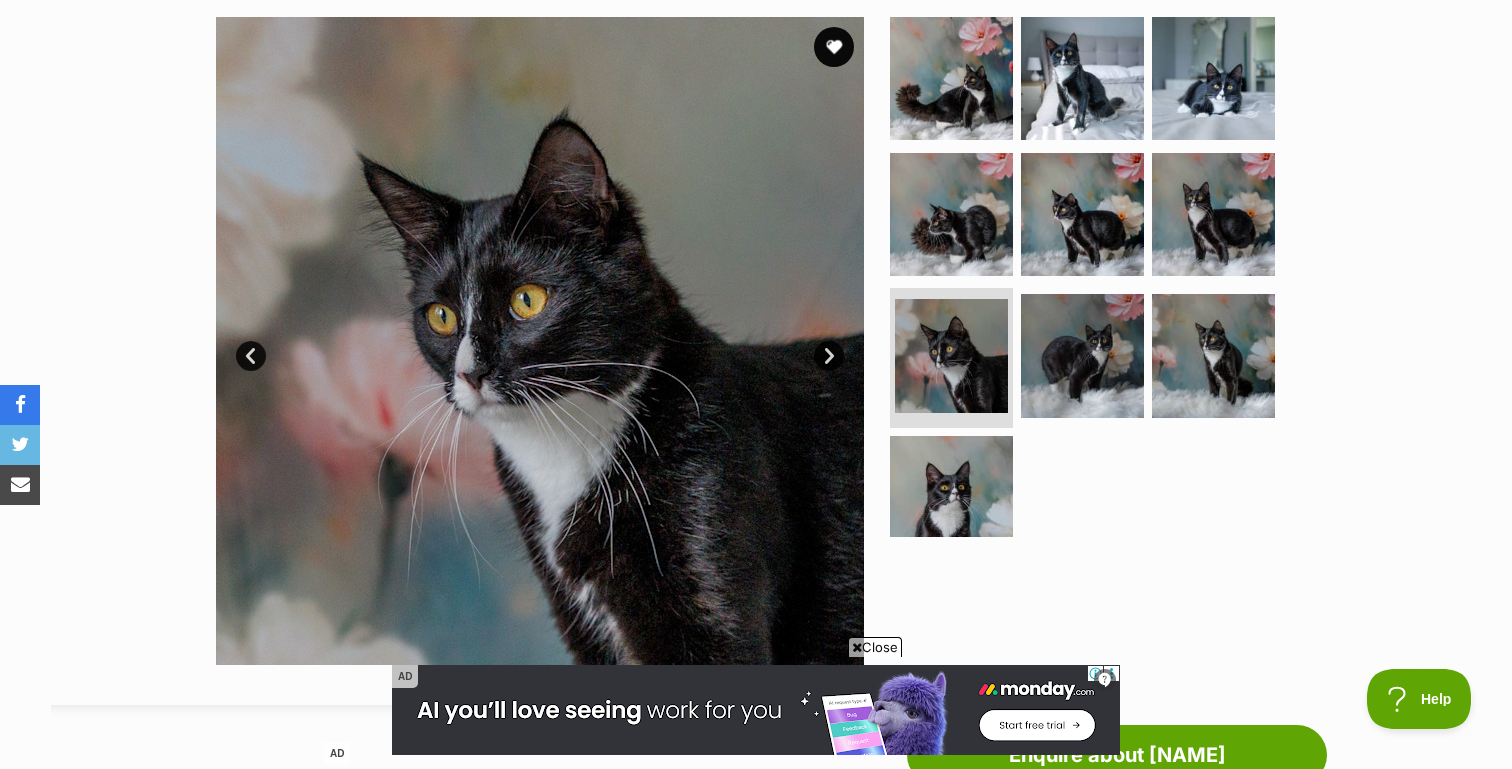 click on "Next" at bounding box center [829, 356] 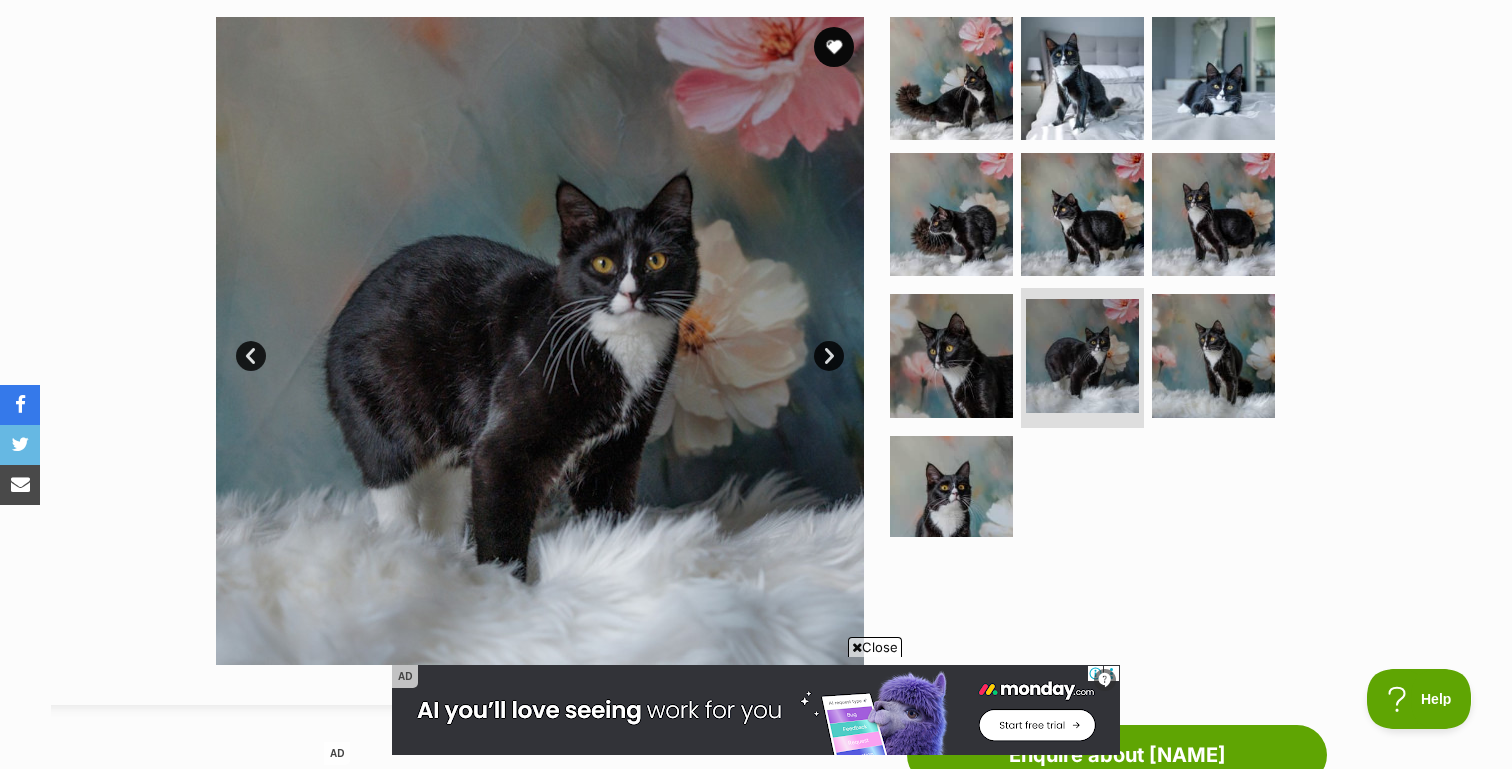 click on "Next" at bounding box center (829, 356) 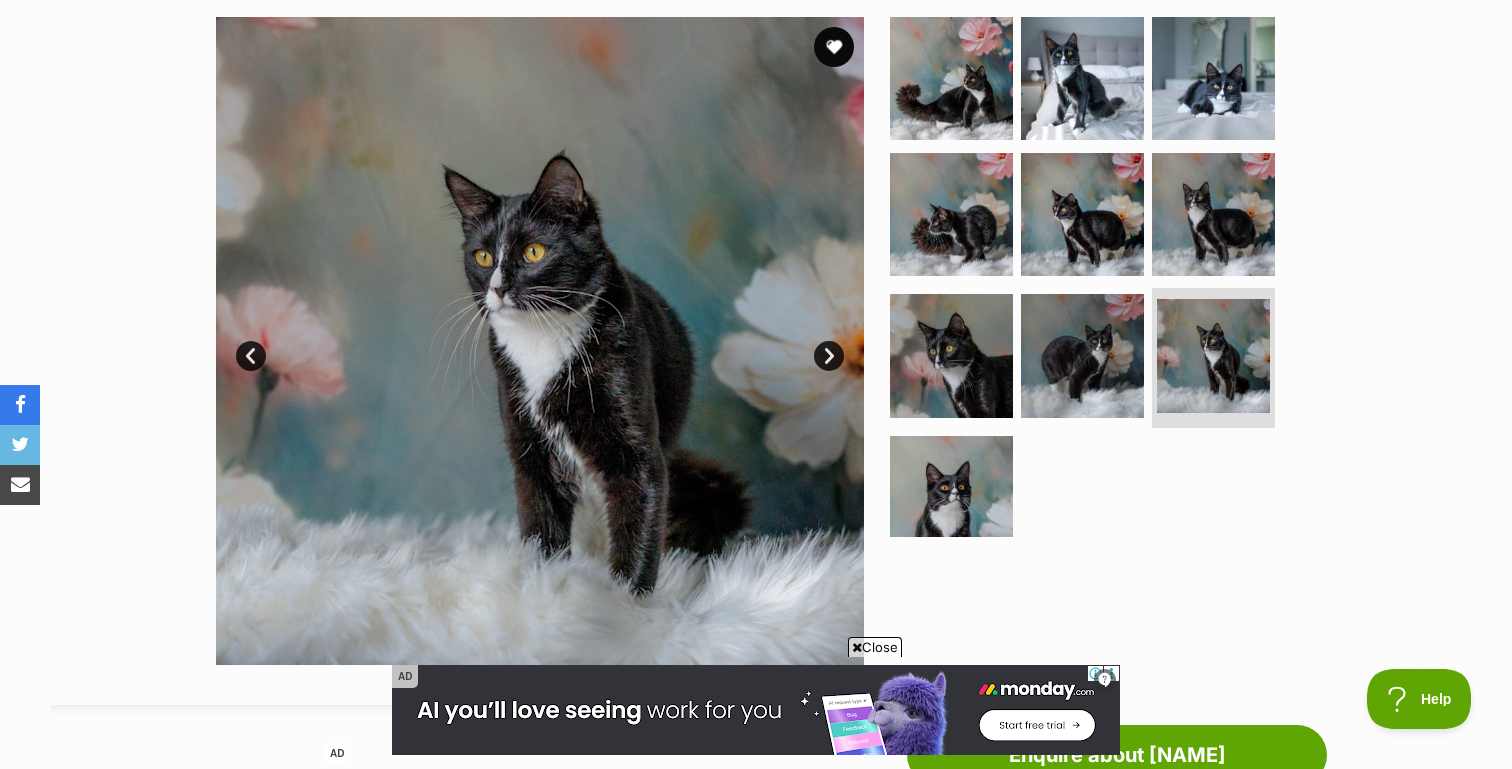 click on "Next" at bounding box center [829, 356] 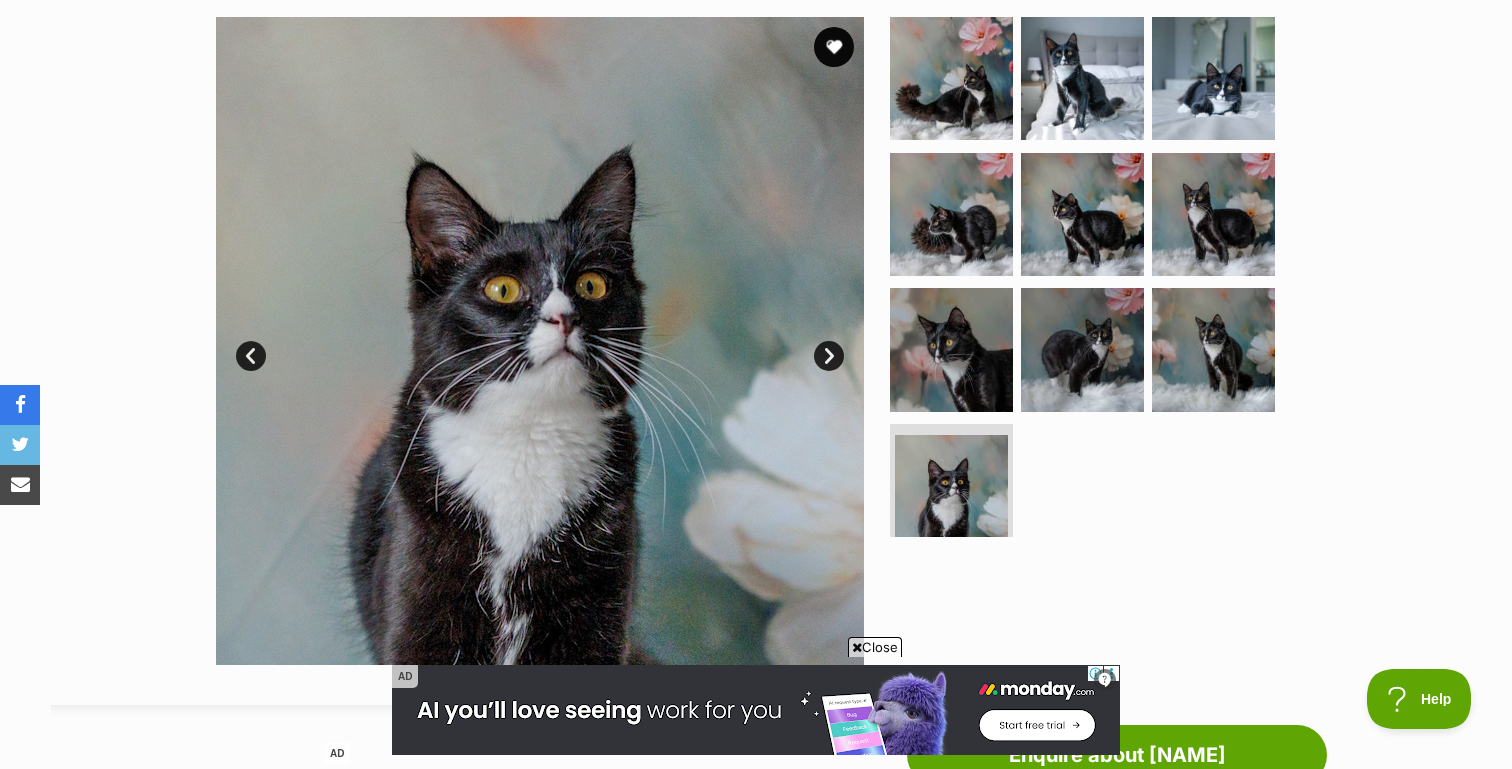 click on "Next" at bounding box center (829, 356) 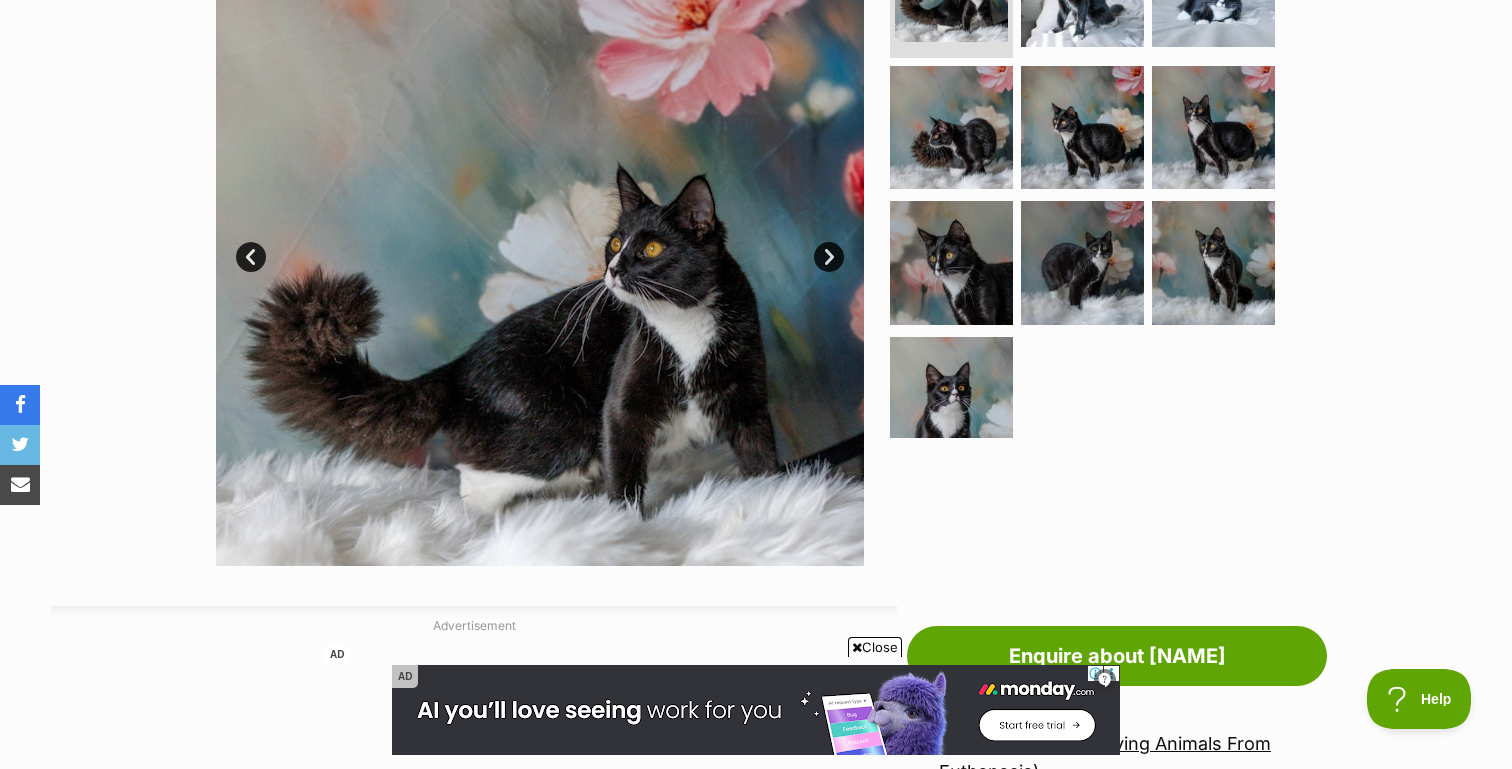 scroll, scrollTop: 497, scrollLeft: 0, axis: vertical 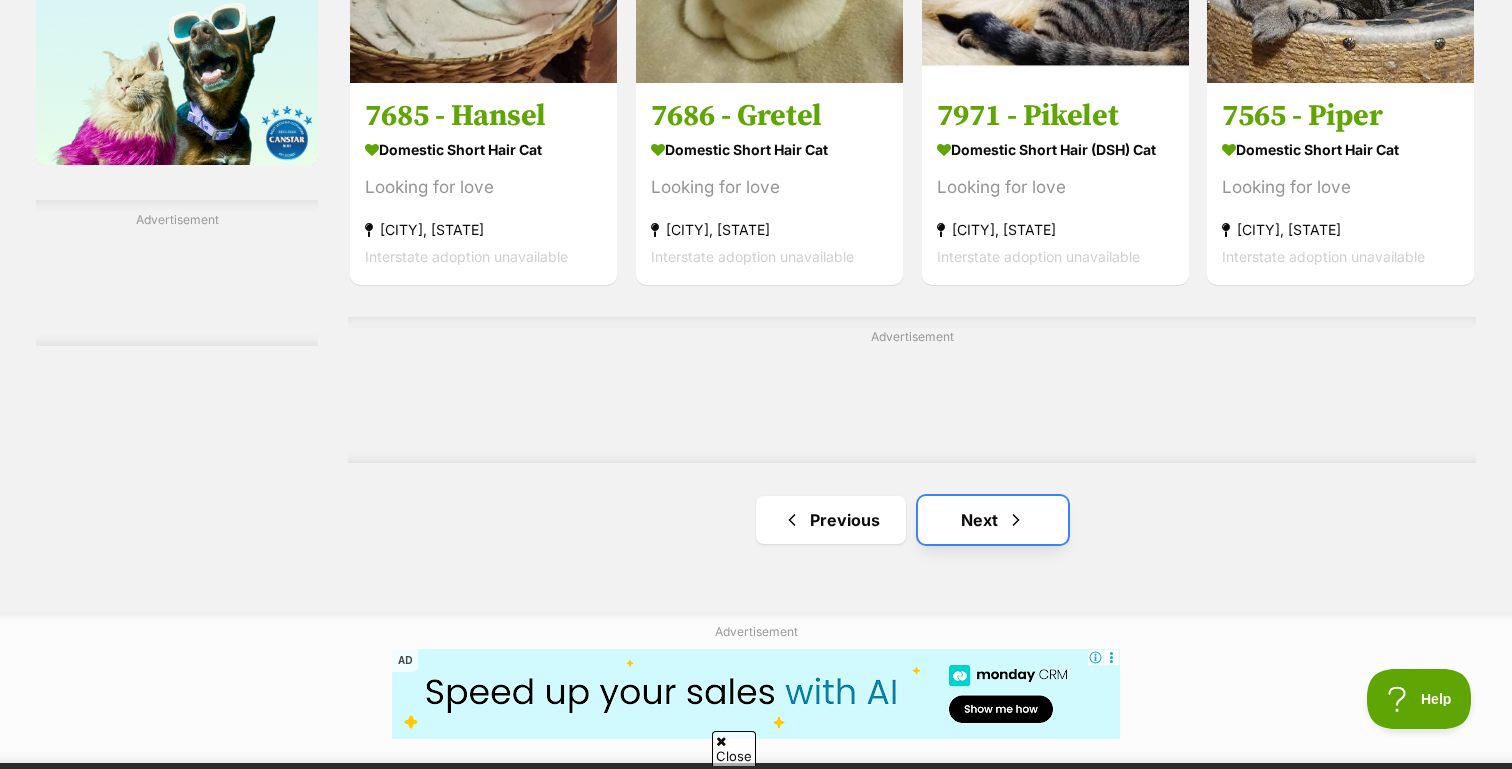 click on "Next" at bounding box center [993, 520] 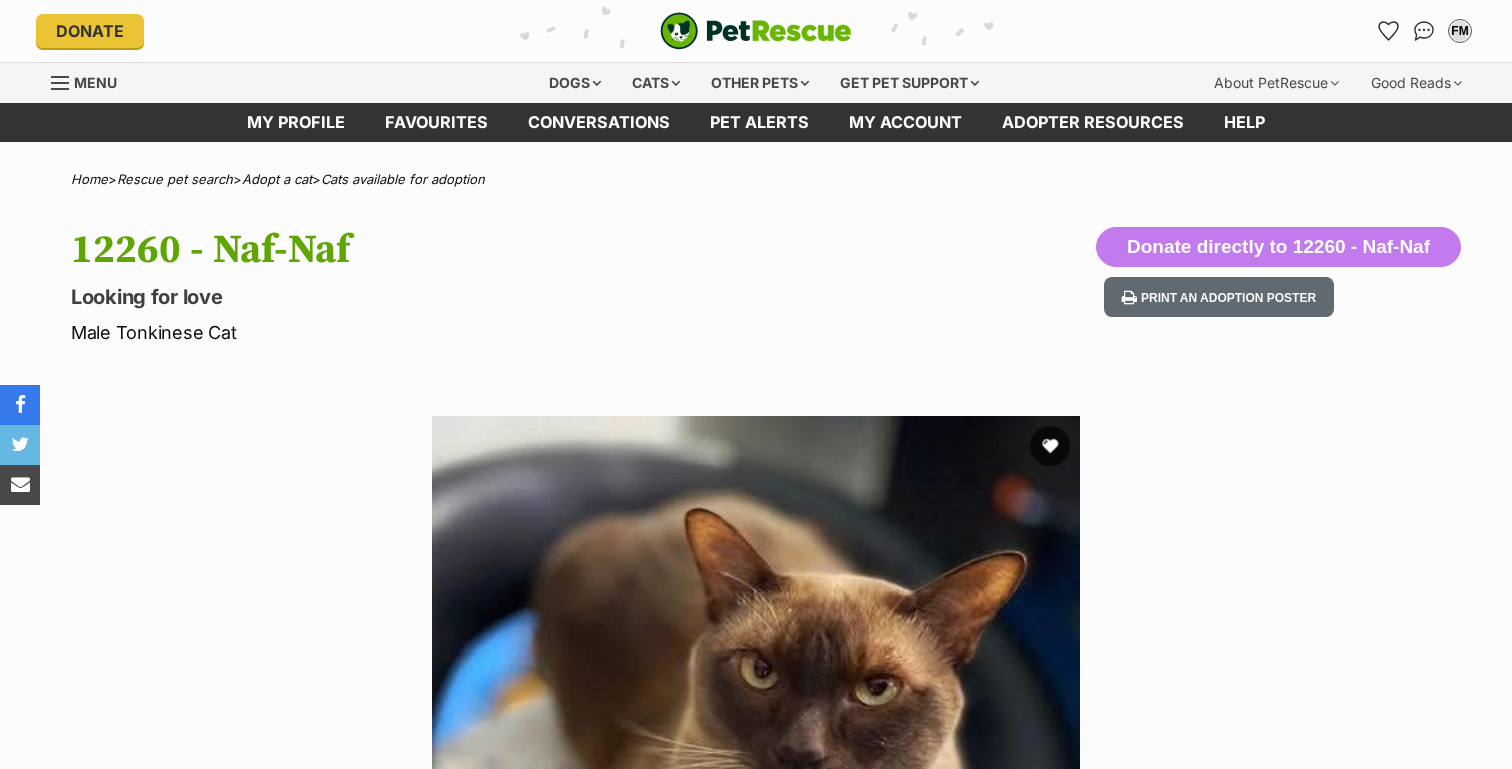 scroll, scrollTop: 0, scrollLeft: 0, axis: both 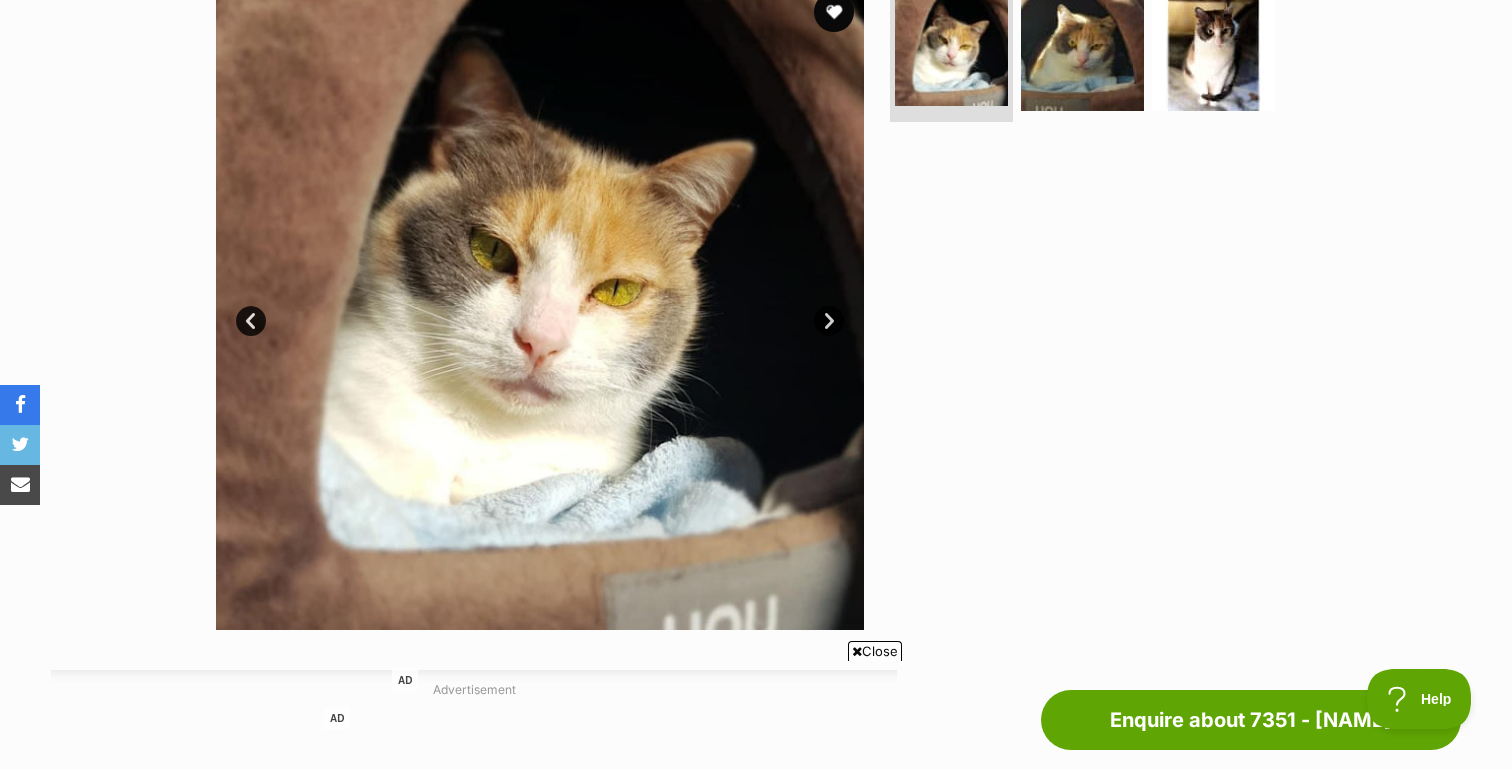 click on "Next" at bounding box center [829, 321] 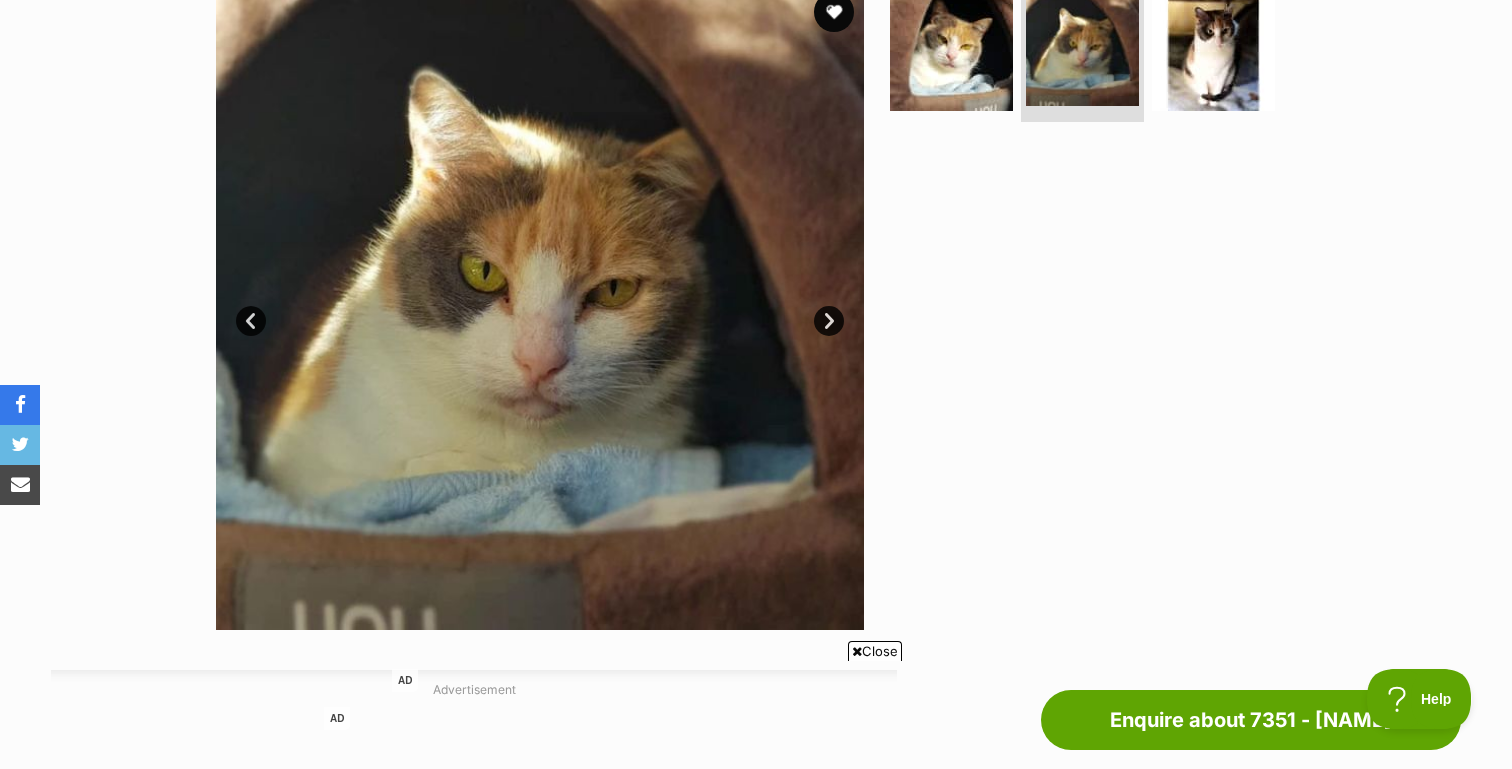 click on "Next" at bounding box center [829, 321] 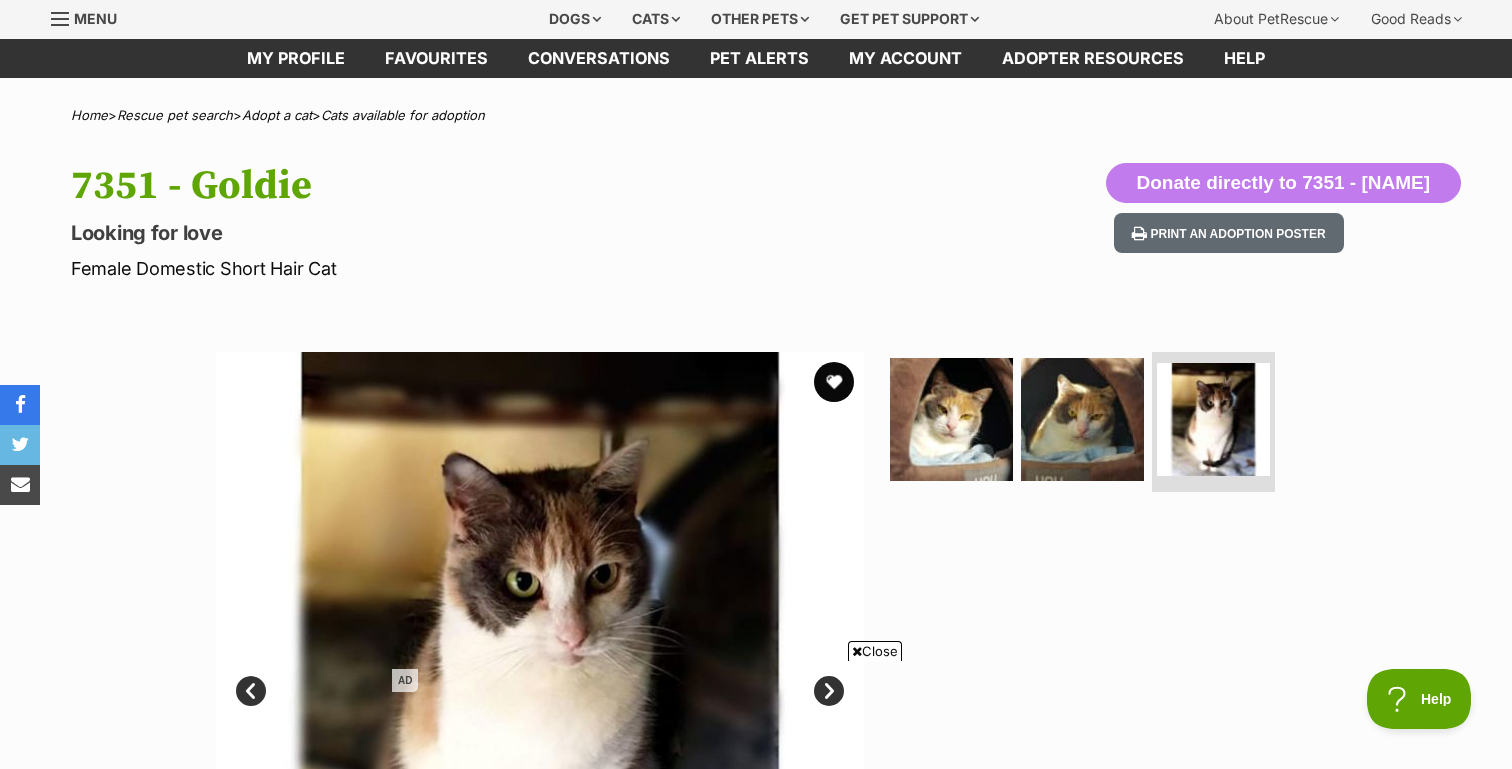 scroll, scrollTop: 30, scrollLeft: 0, axis: vertical 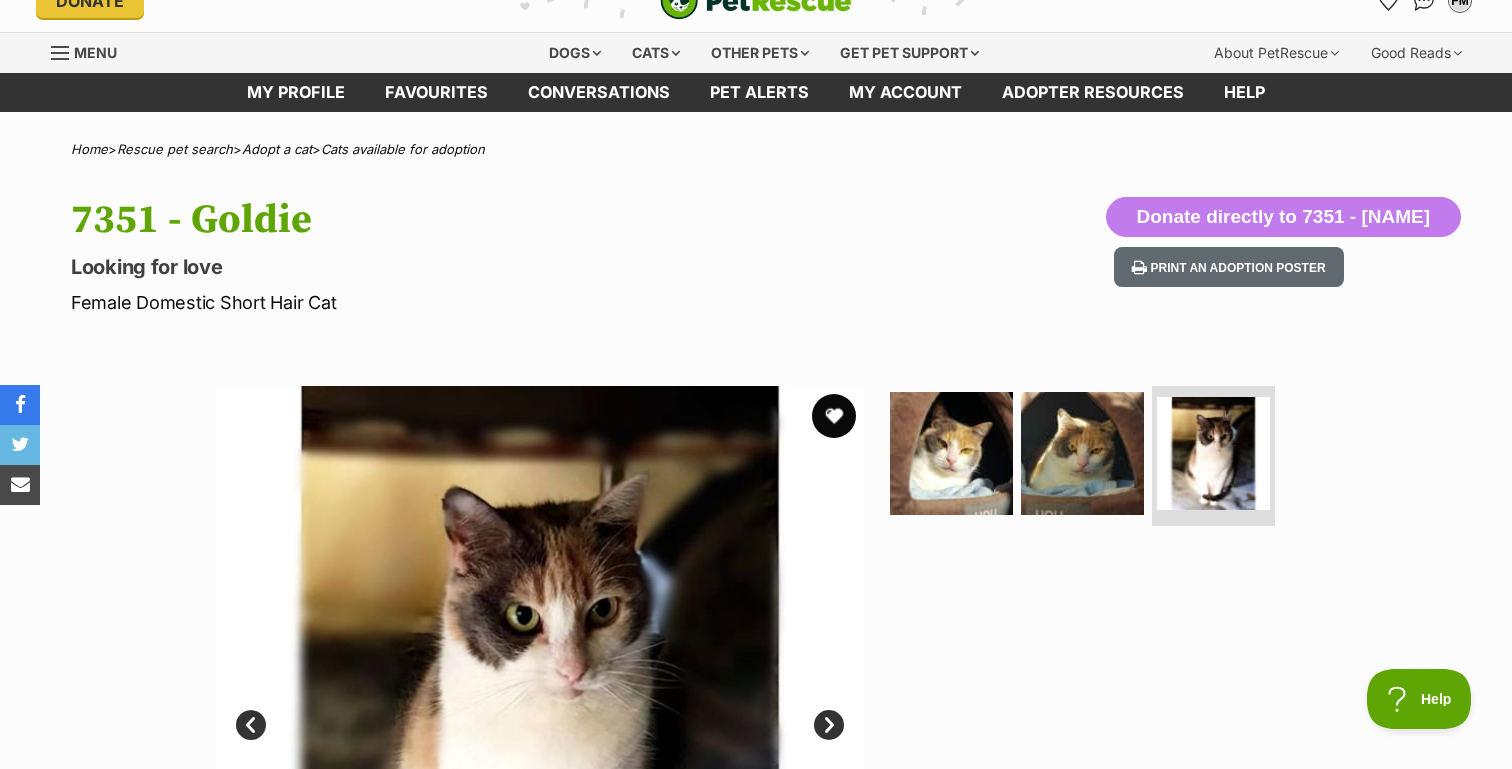 click at bounding box center (834, 416) 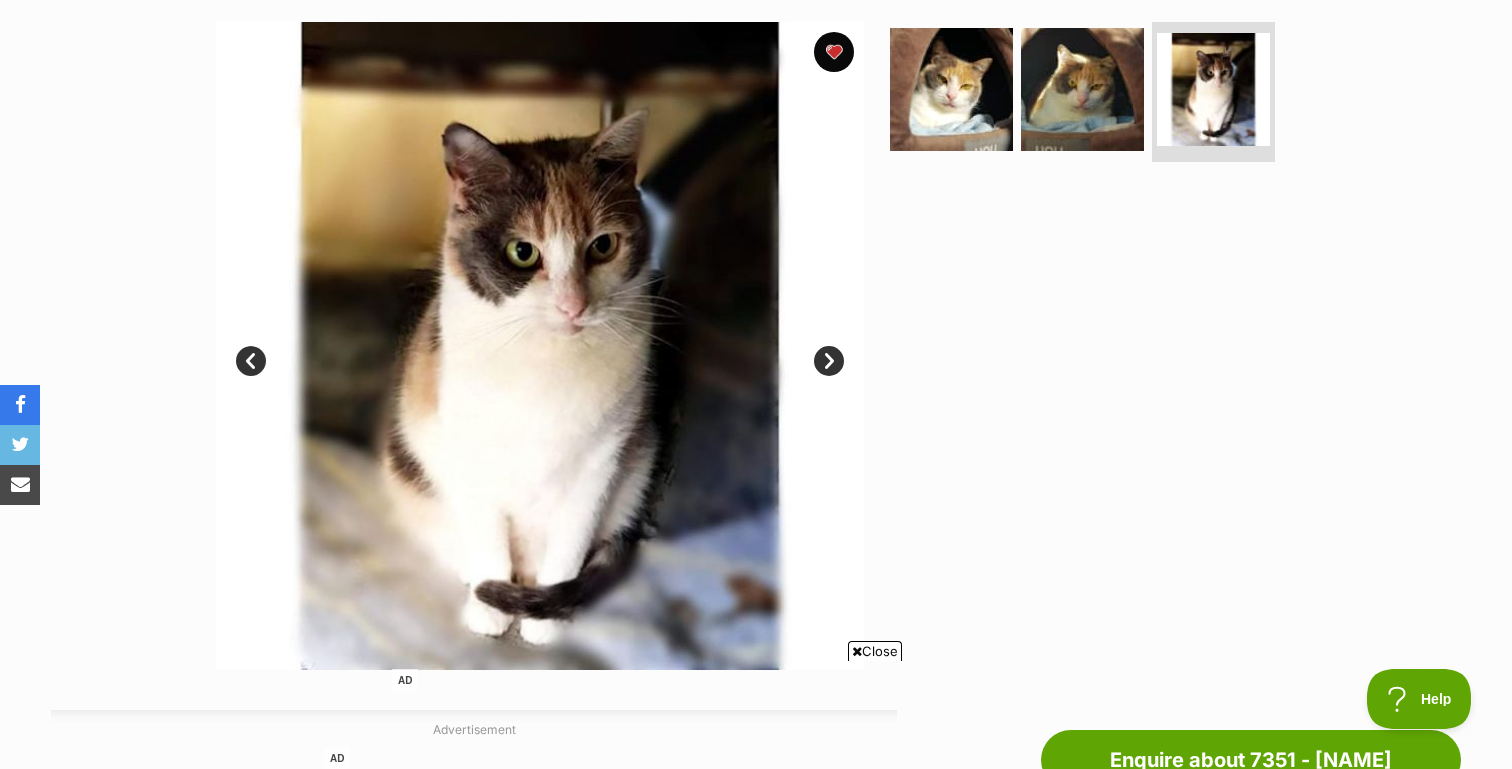 scroll, scrollTop: 398, scrollLeft: 0, axis: vertical 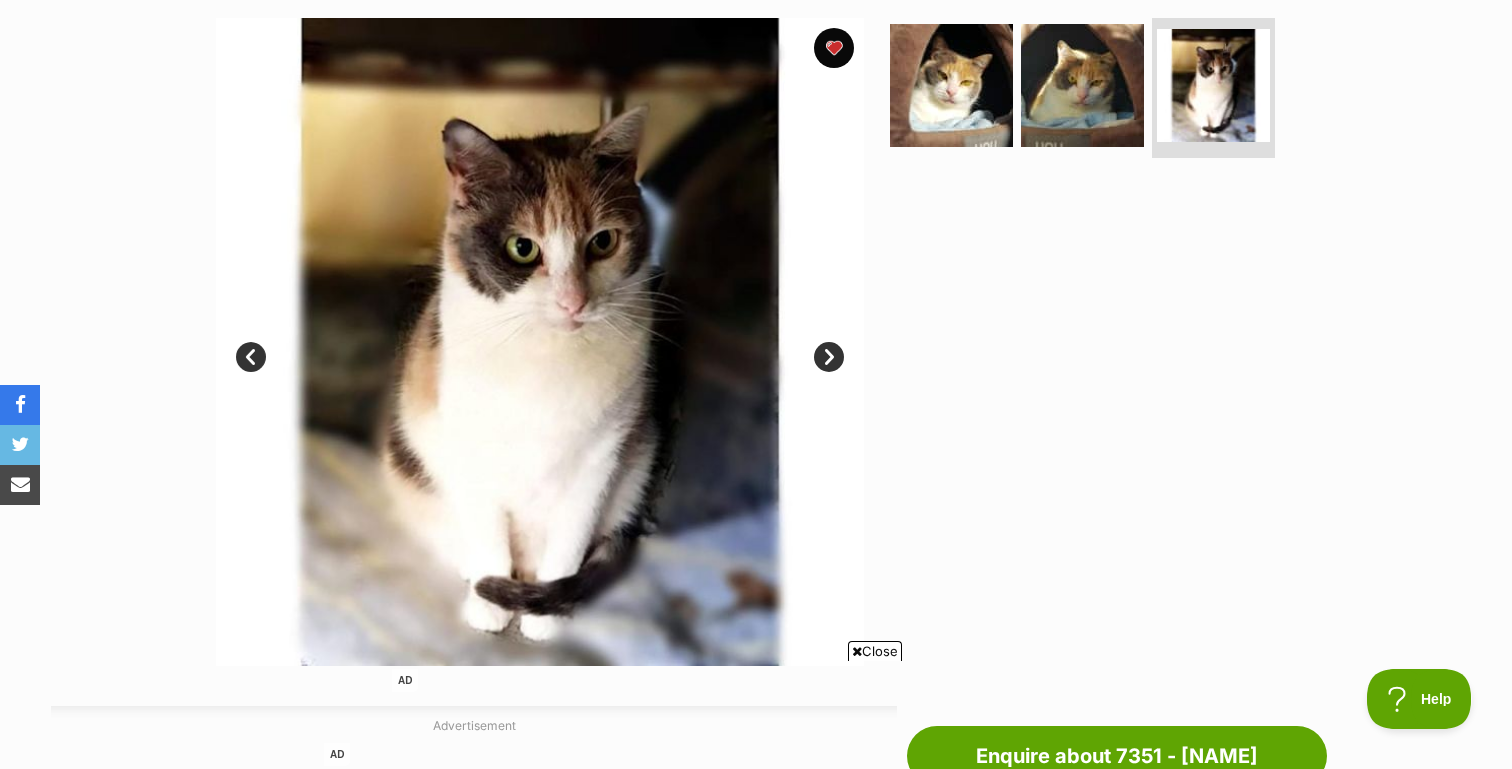click at bounding box center [1091, 342] 